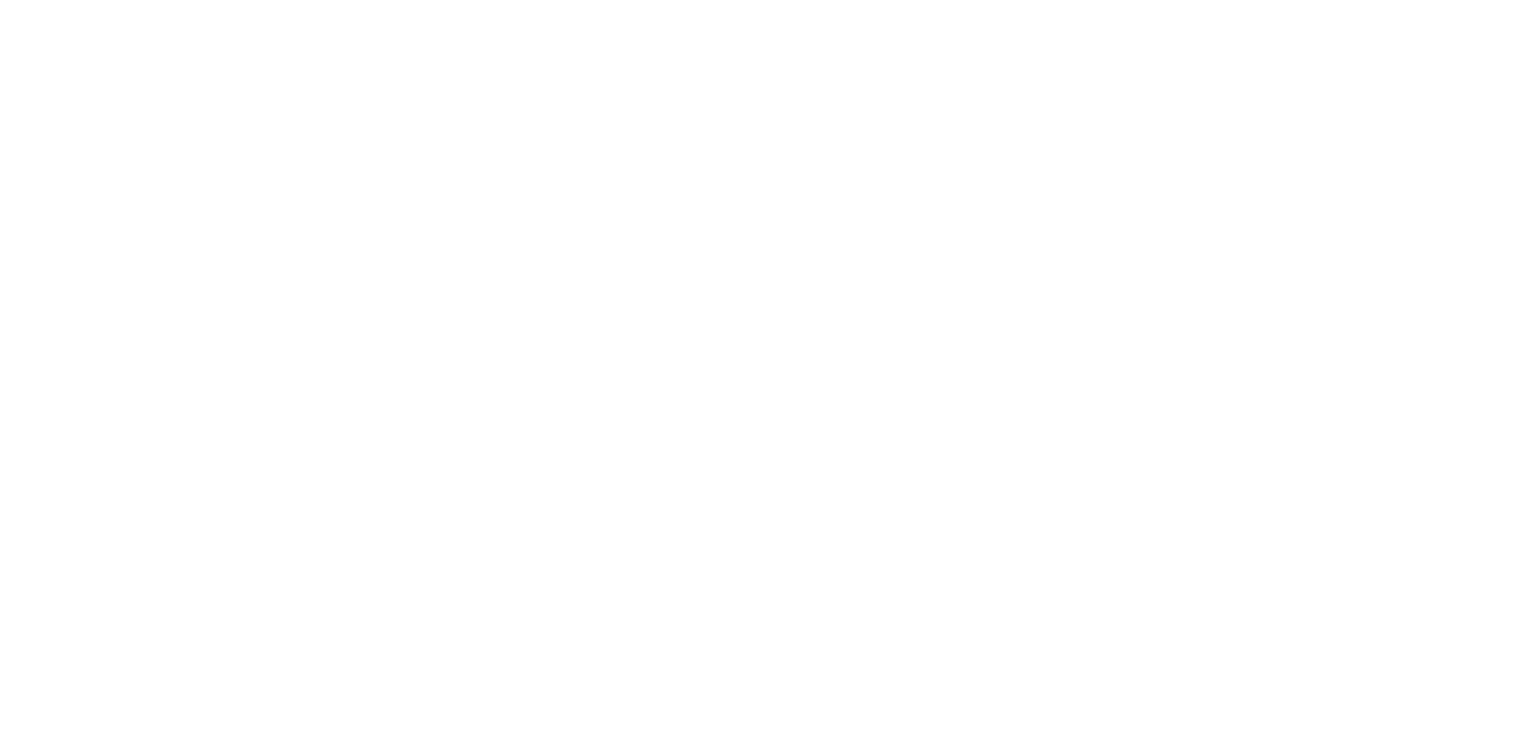 scroll, scrollTop: 0, scrollLeft: 0, axis: both 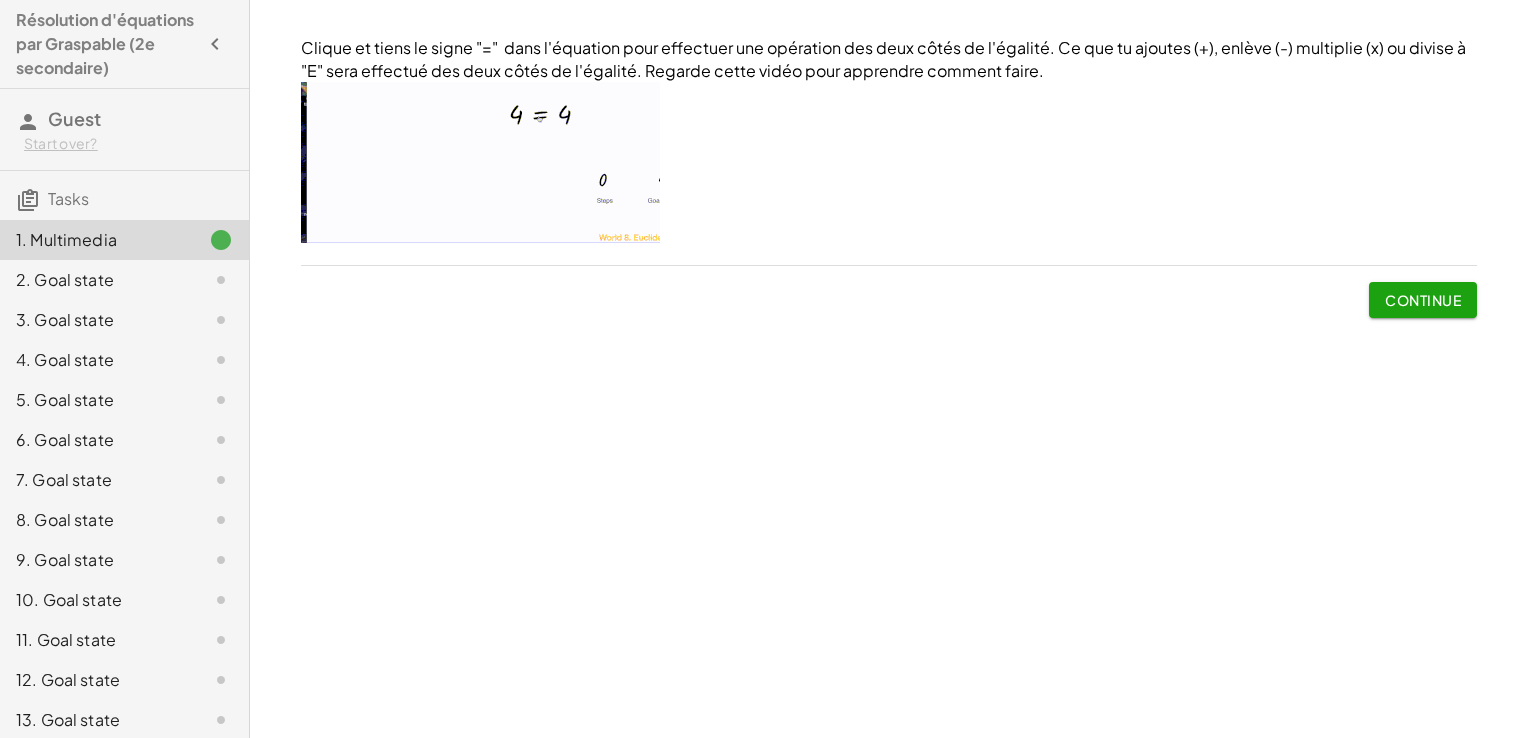click on "Continue" 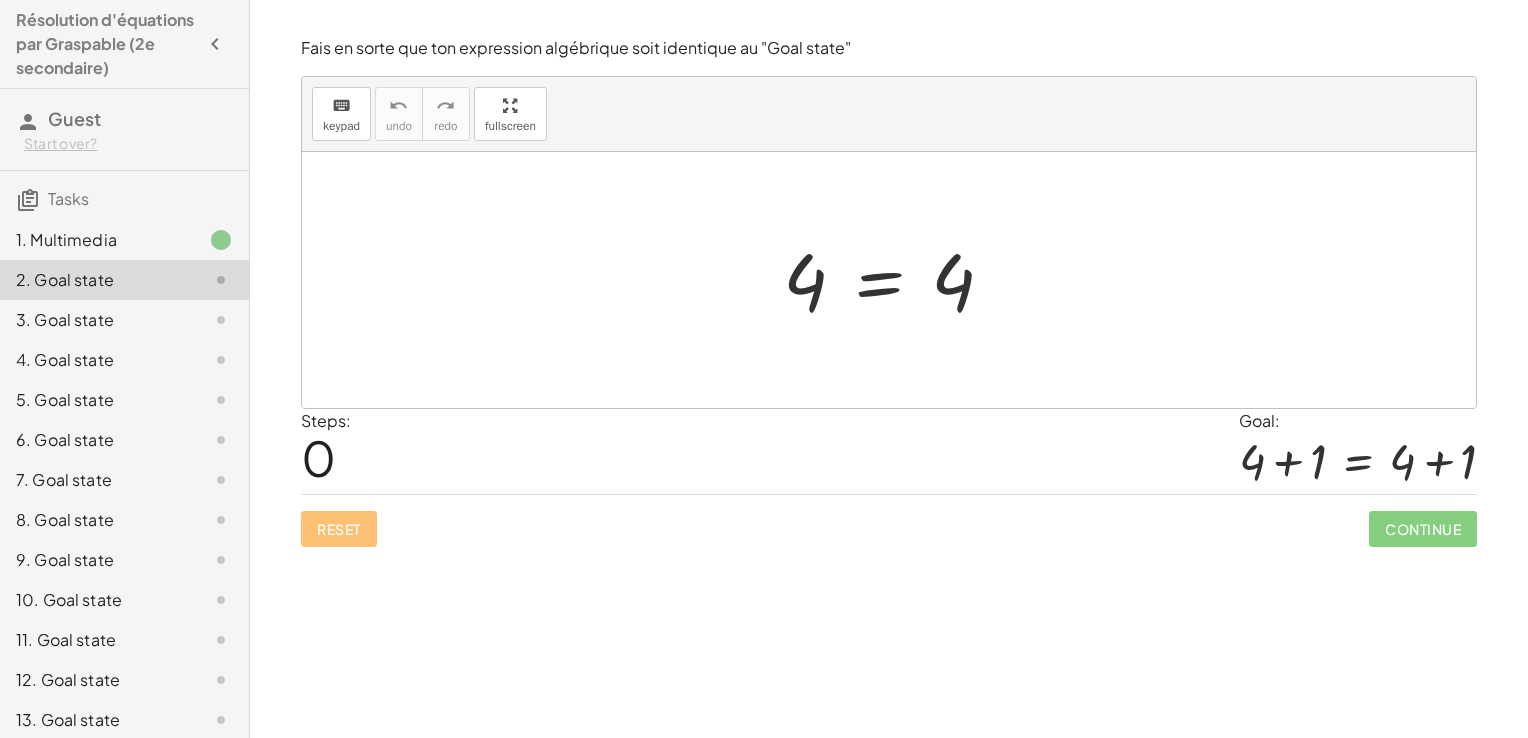 click at bounding box center [896, 280] 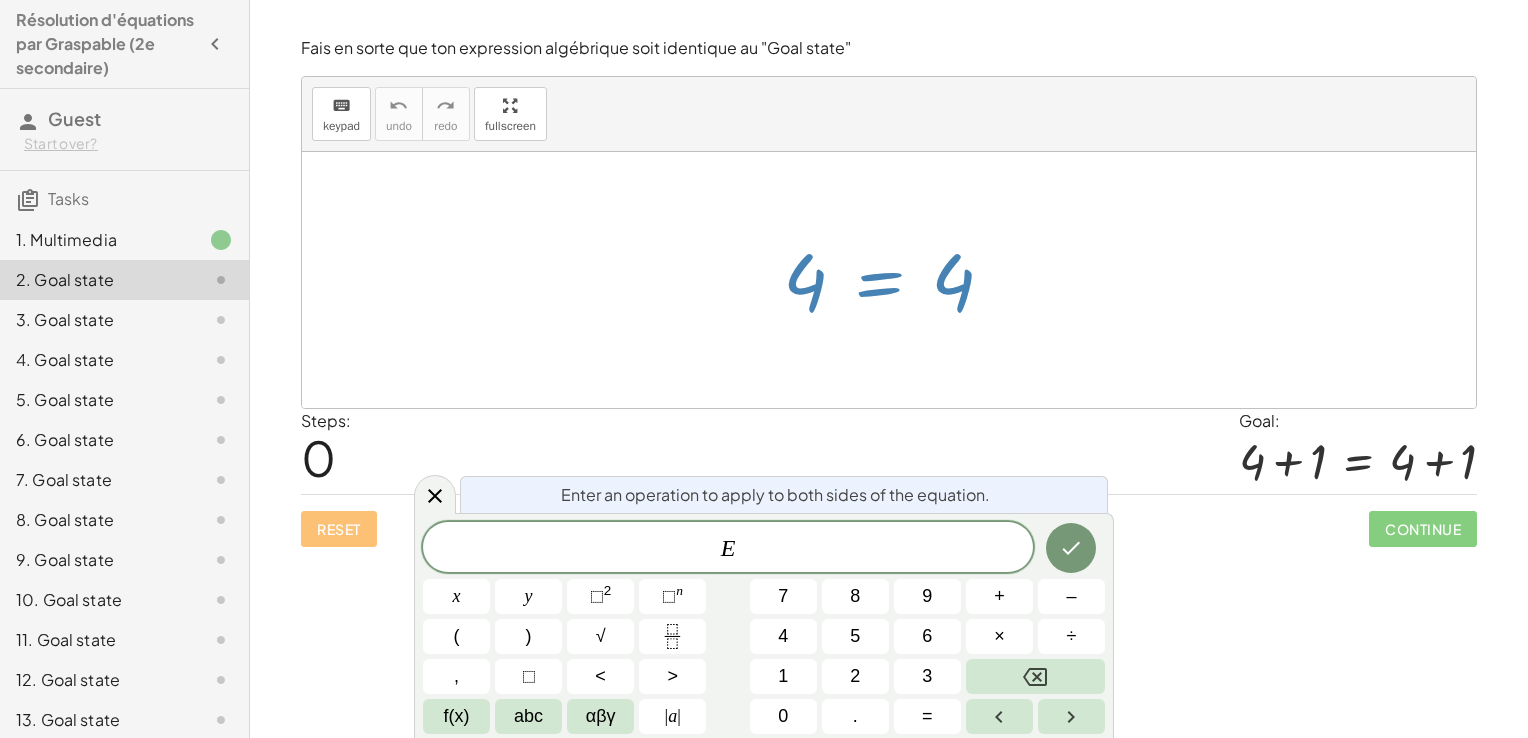 click at bounding box center [896, 280] 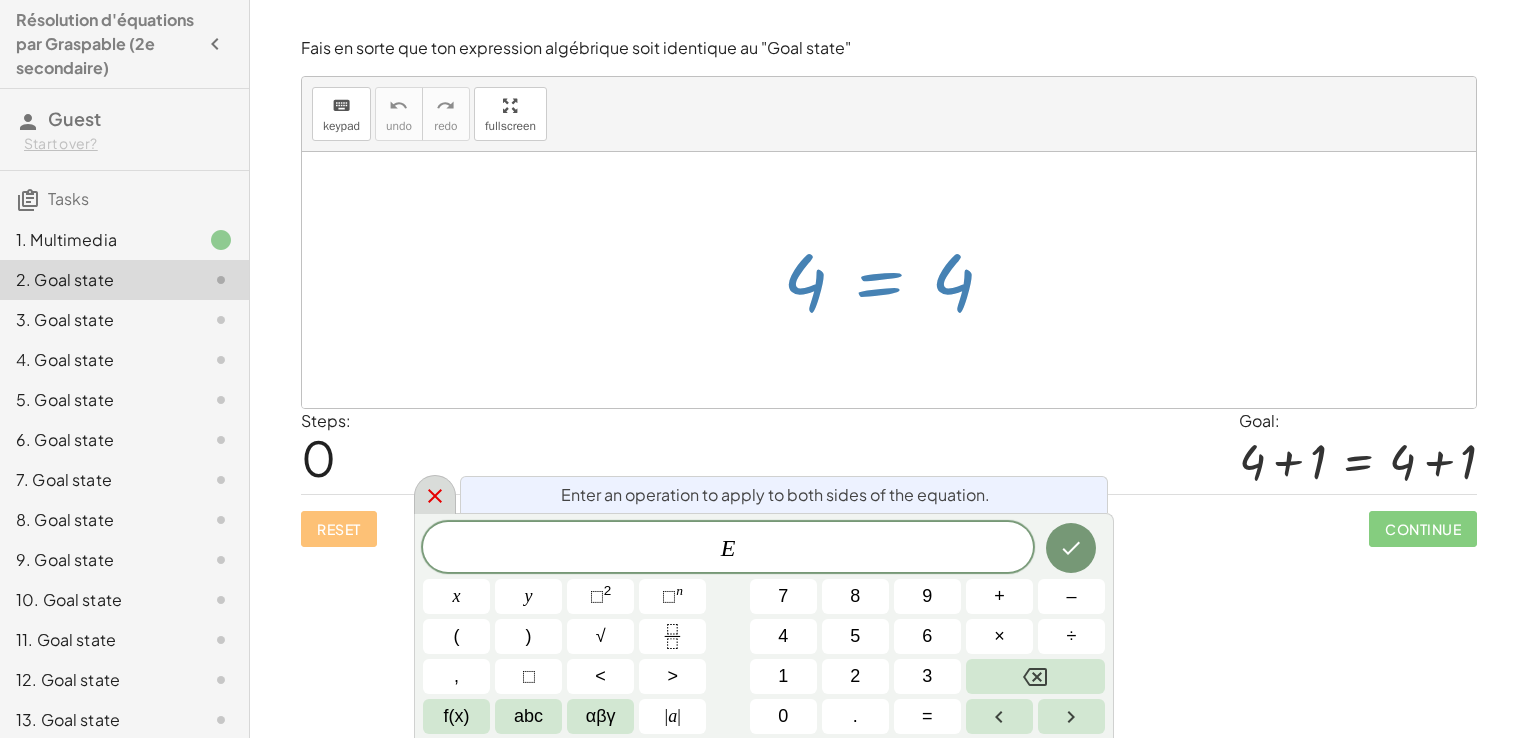 click 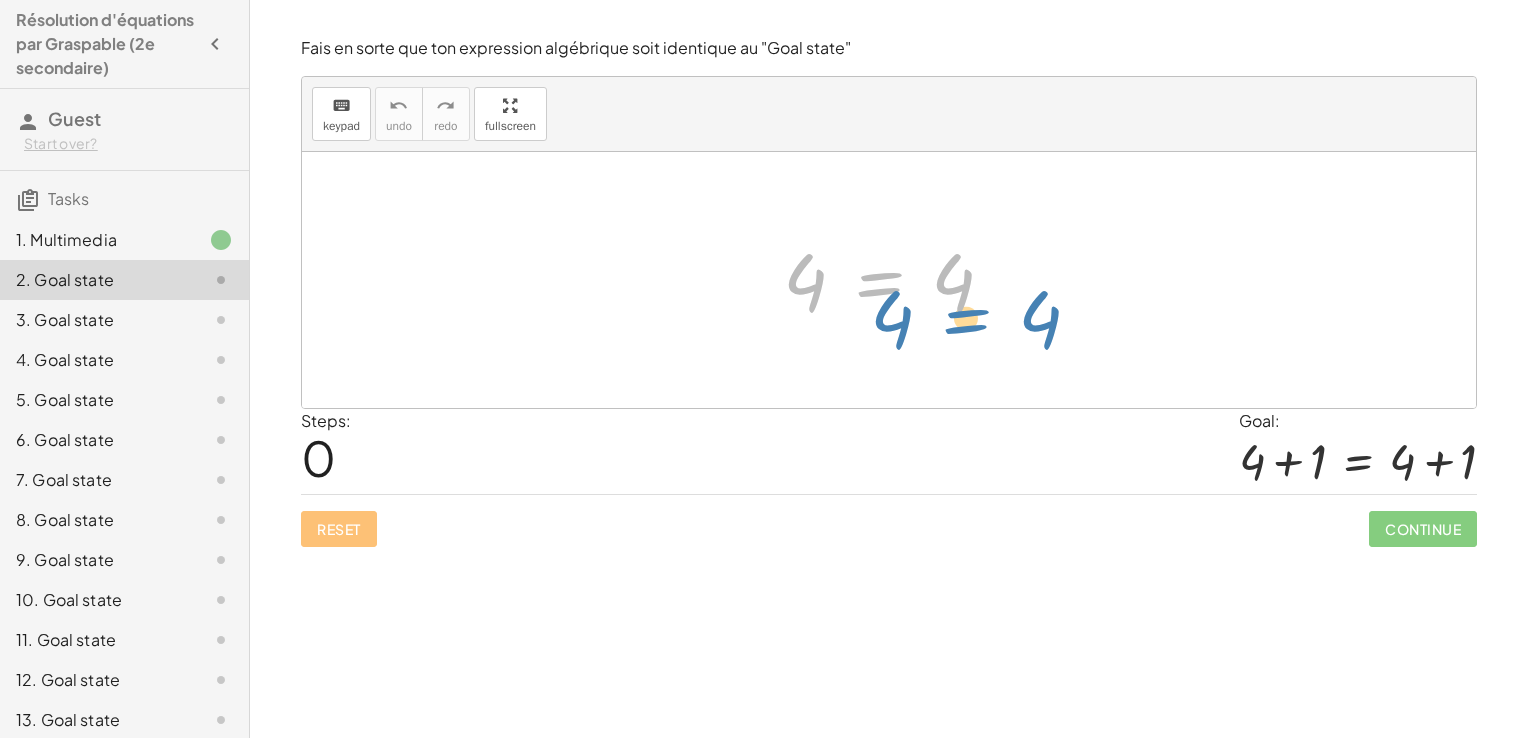 drag, startPoint x: 888, startPoint y: 274, endPoint x: 972, endPoint y: 304, distance: 89.19641 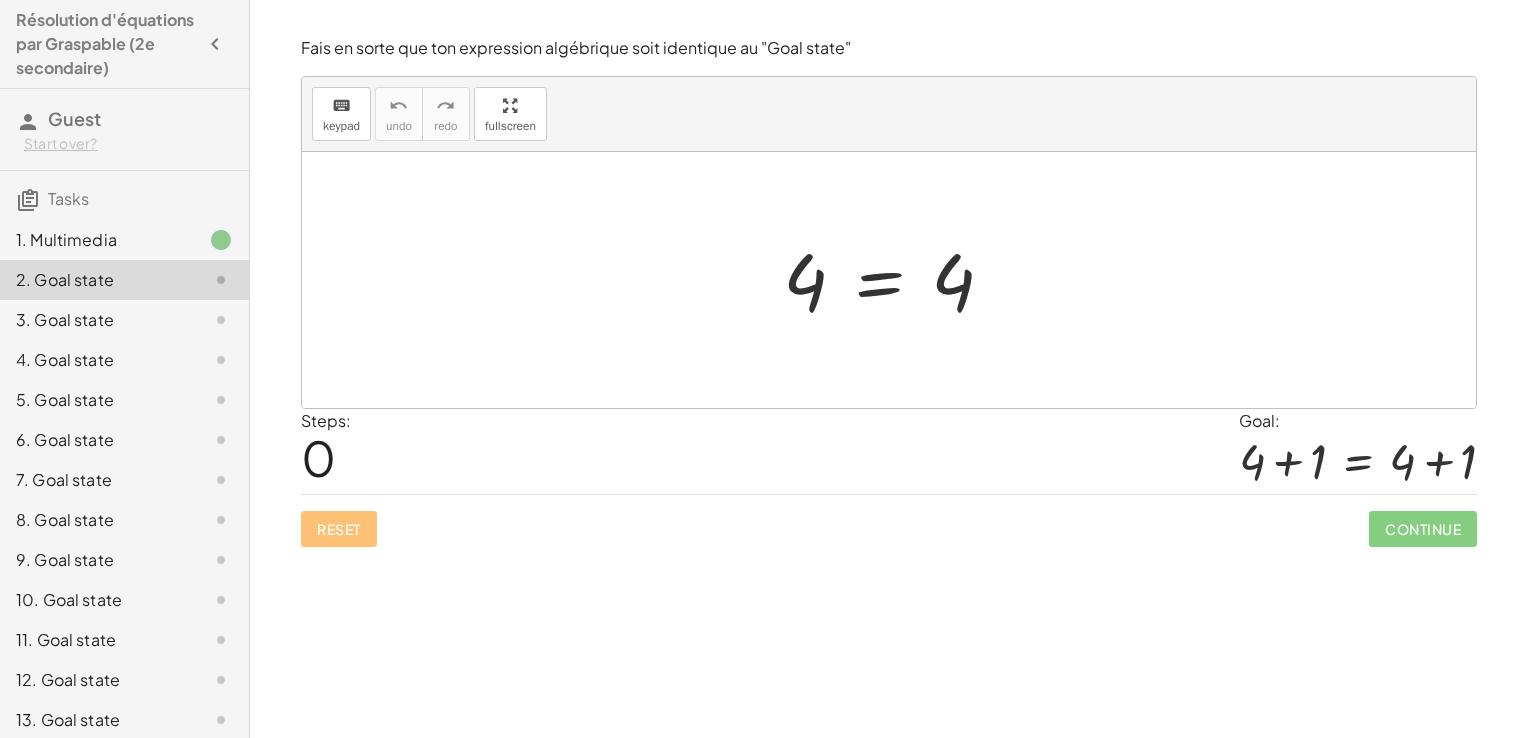 click at bounding box center (896, 280) 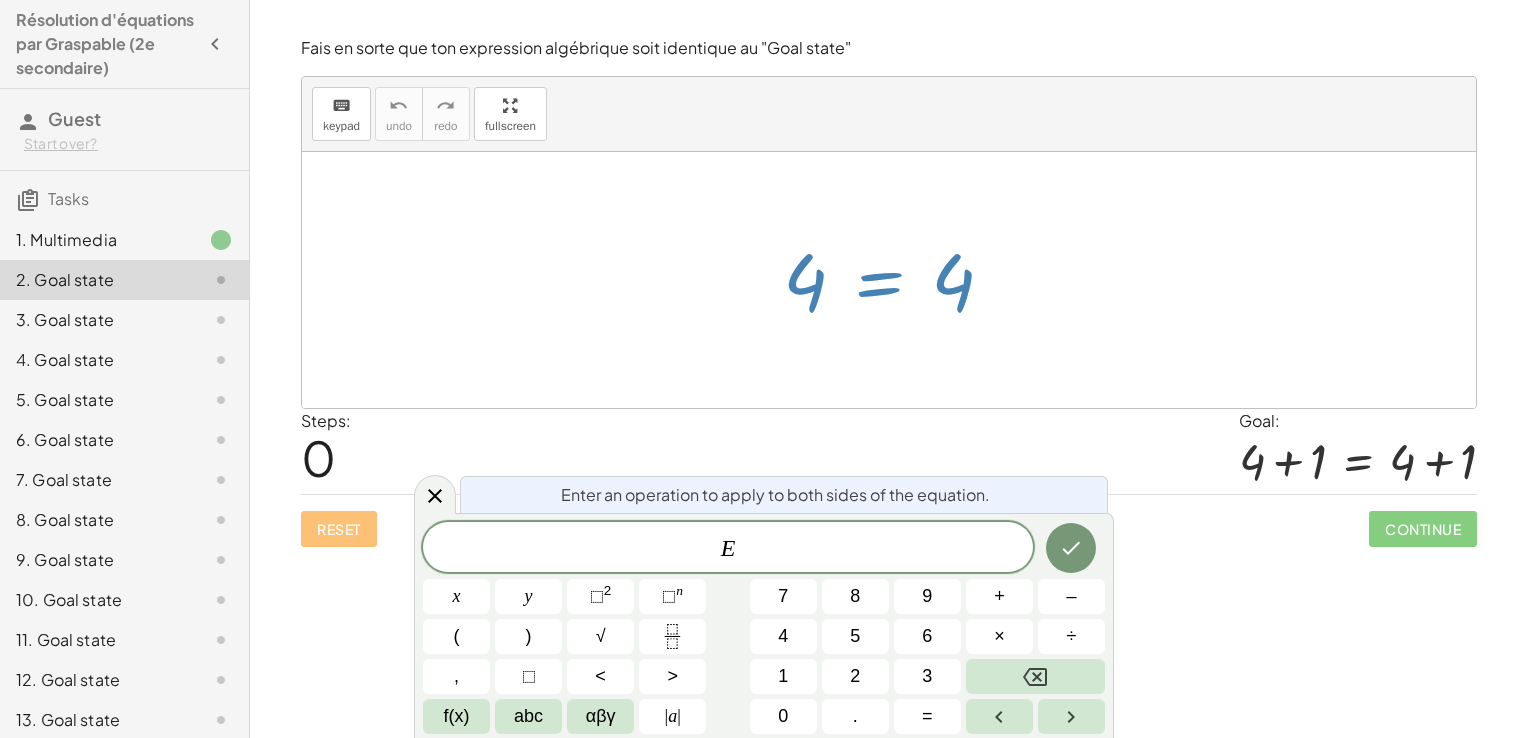 click at bounding box center [896, 280] 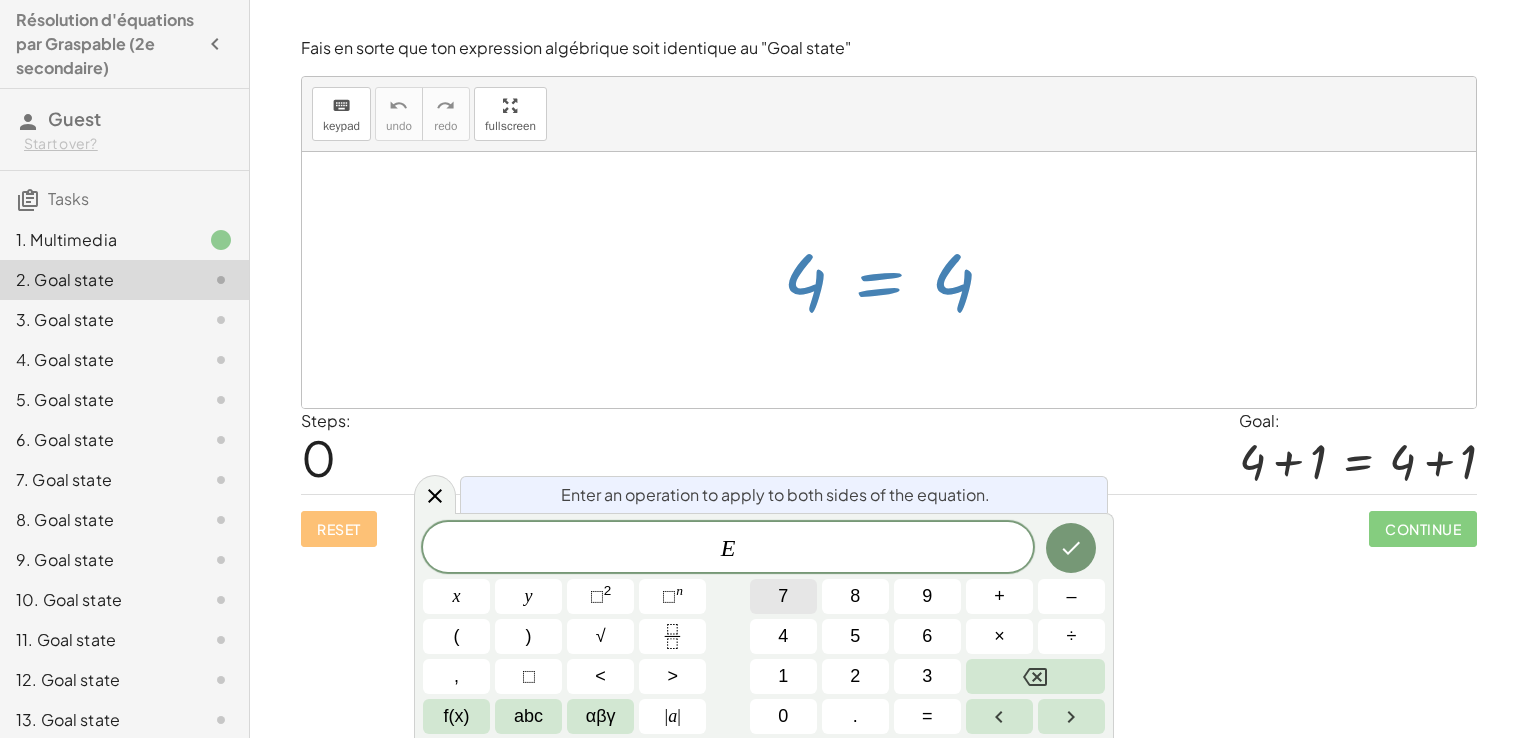 click on "7" at bounding box center (783, 596) 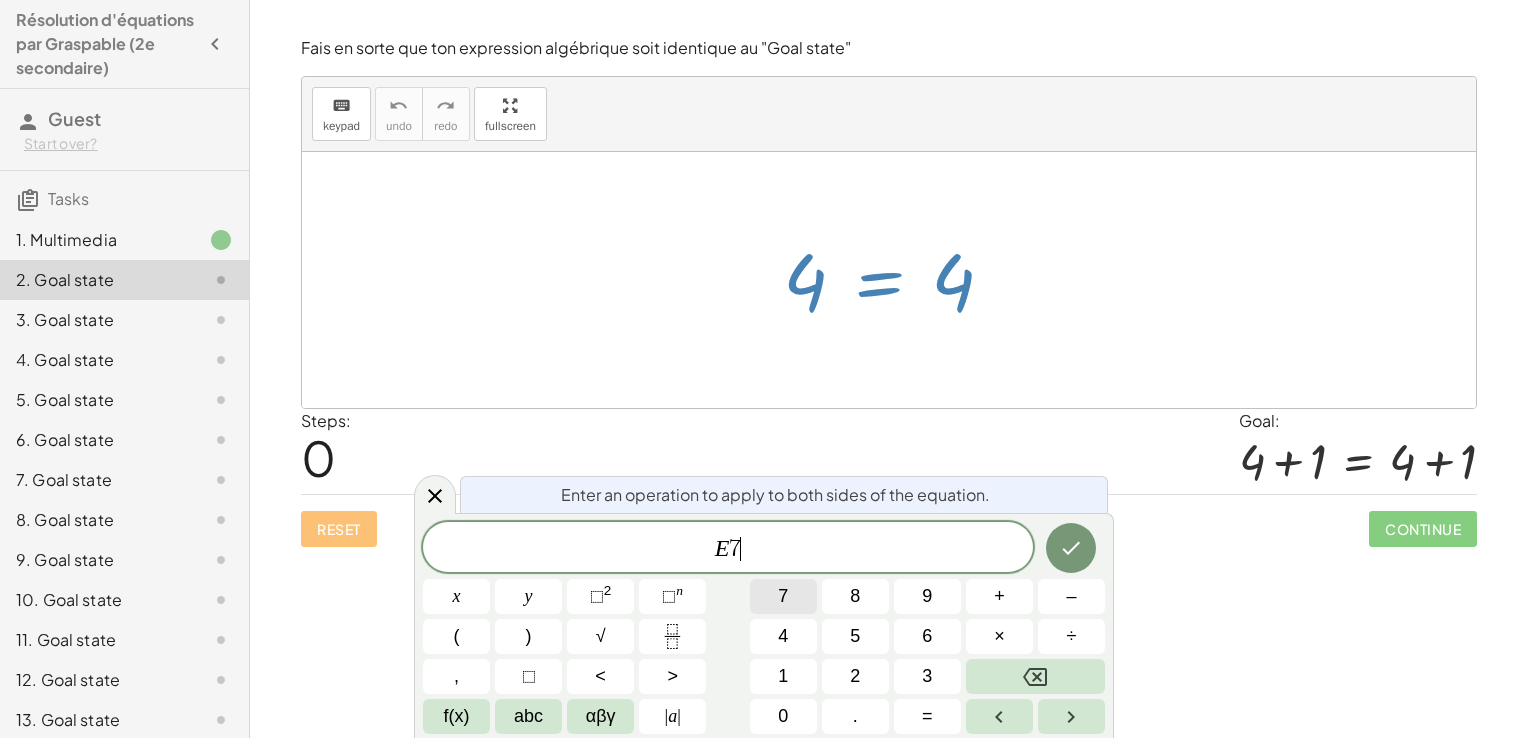 click on "7" at bounding box center (783, 596) 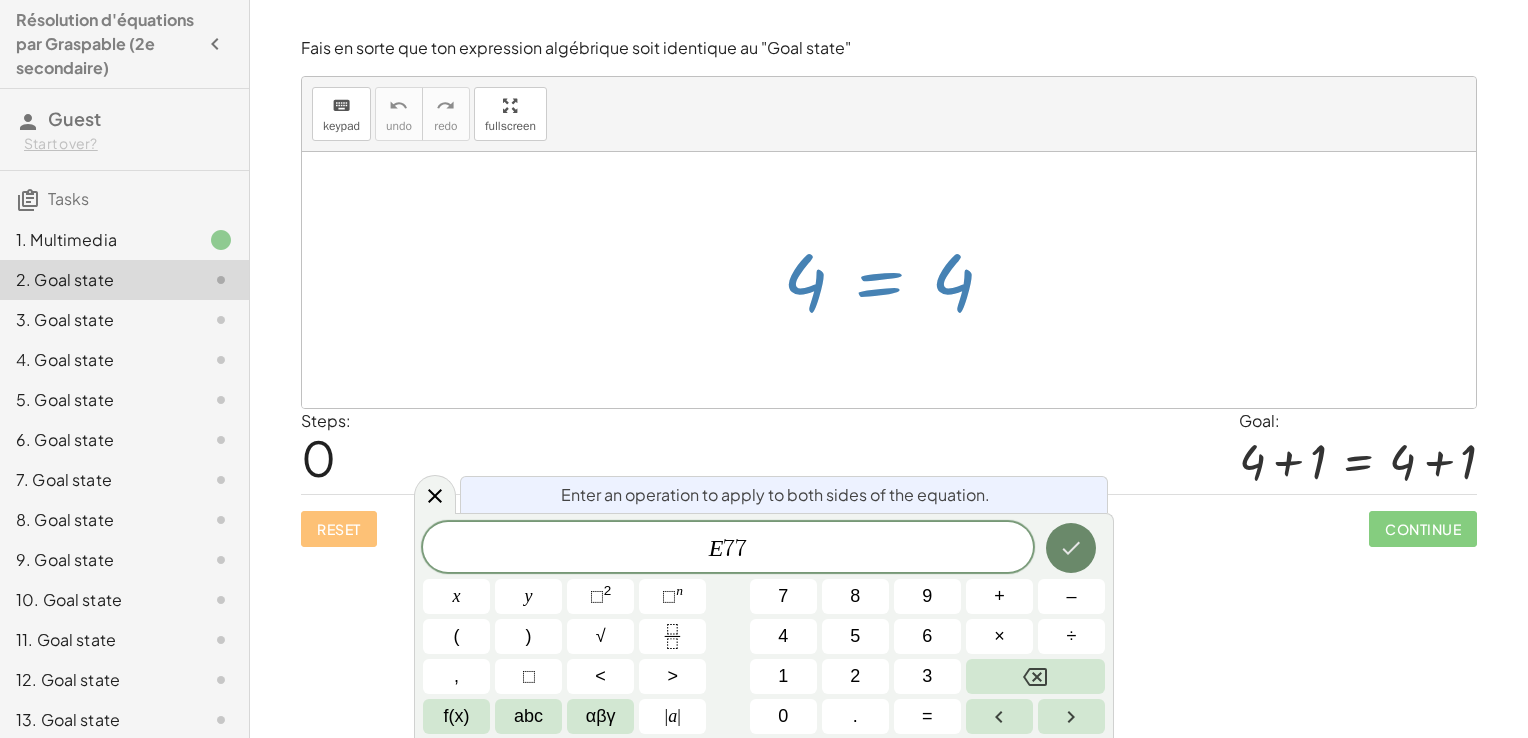 click at bounding box center (1071, 548) 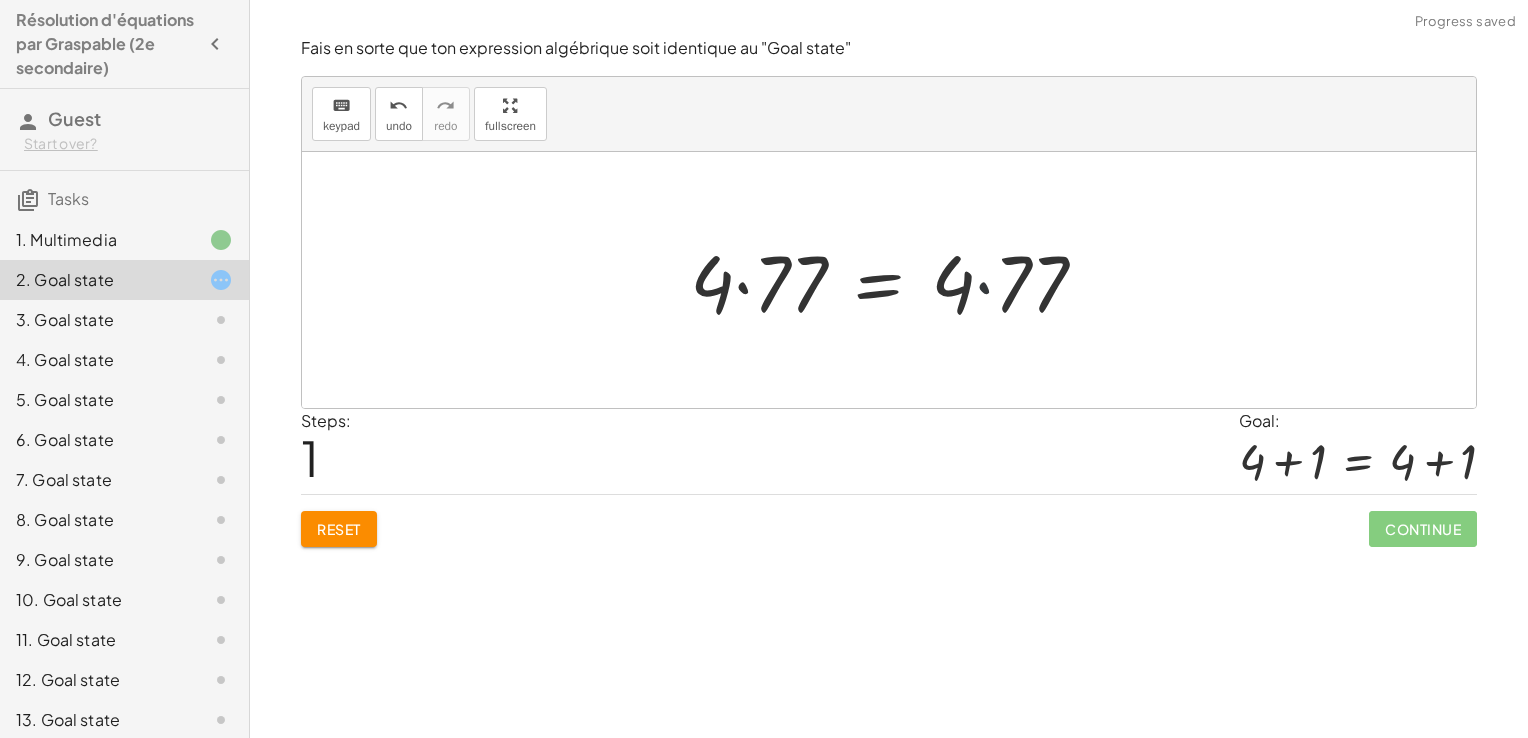 click at bounding box center [896, 280] 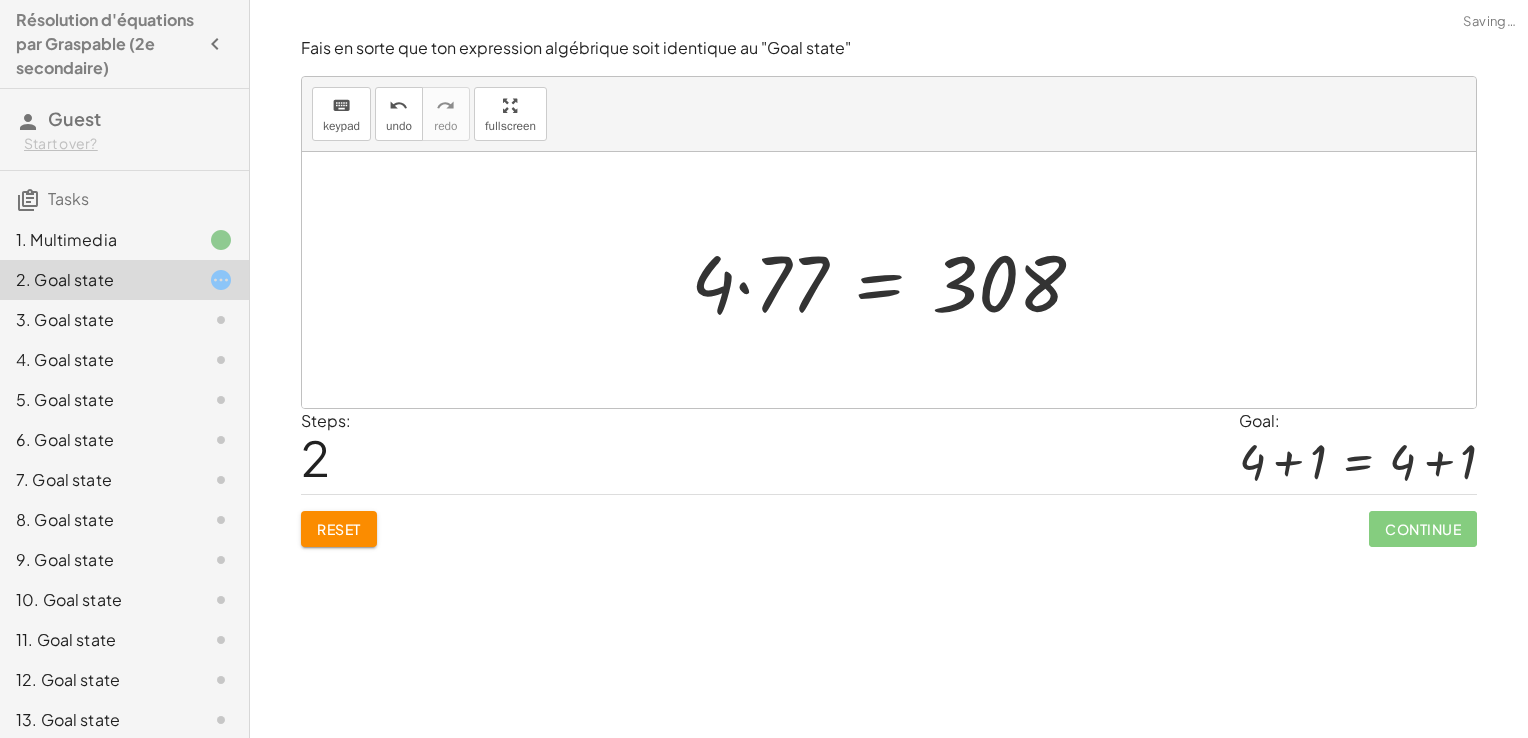 click at bounding box center (895, 280) 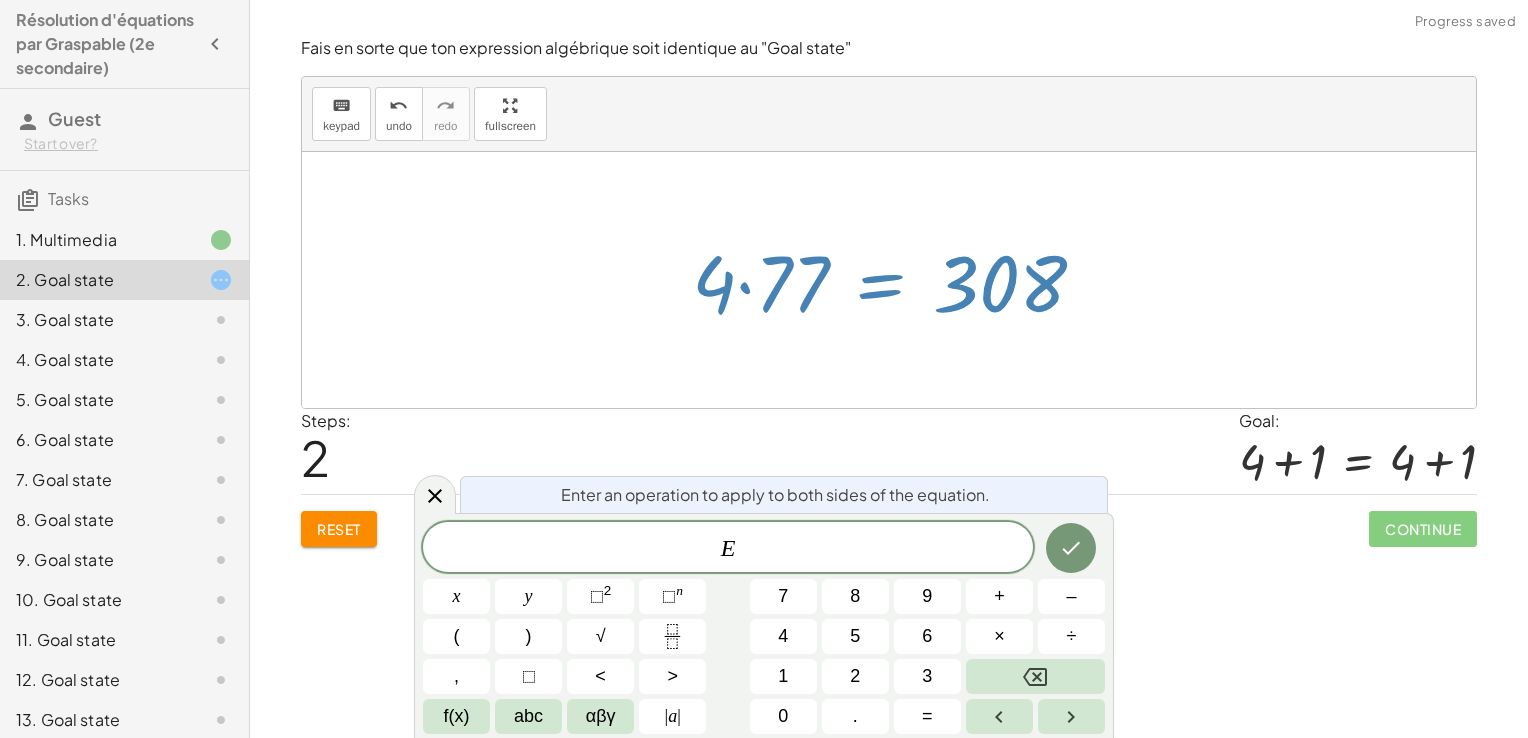 click at bounding box center [896, 280] 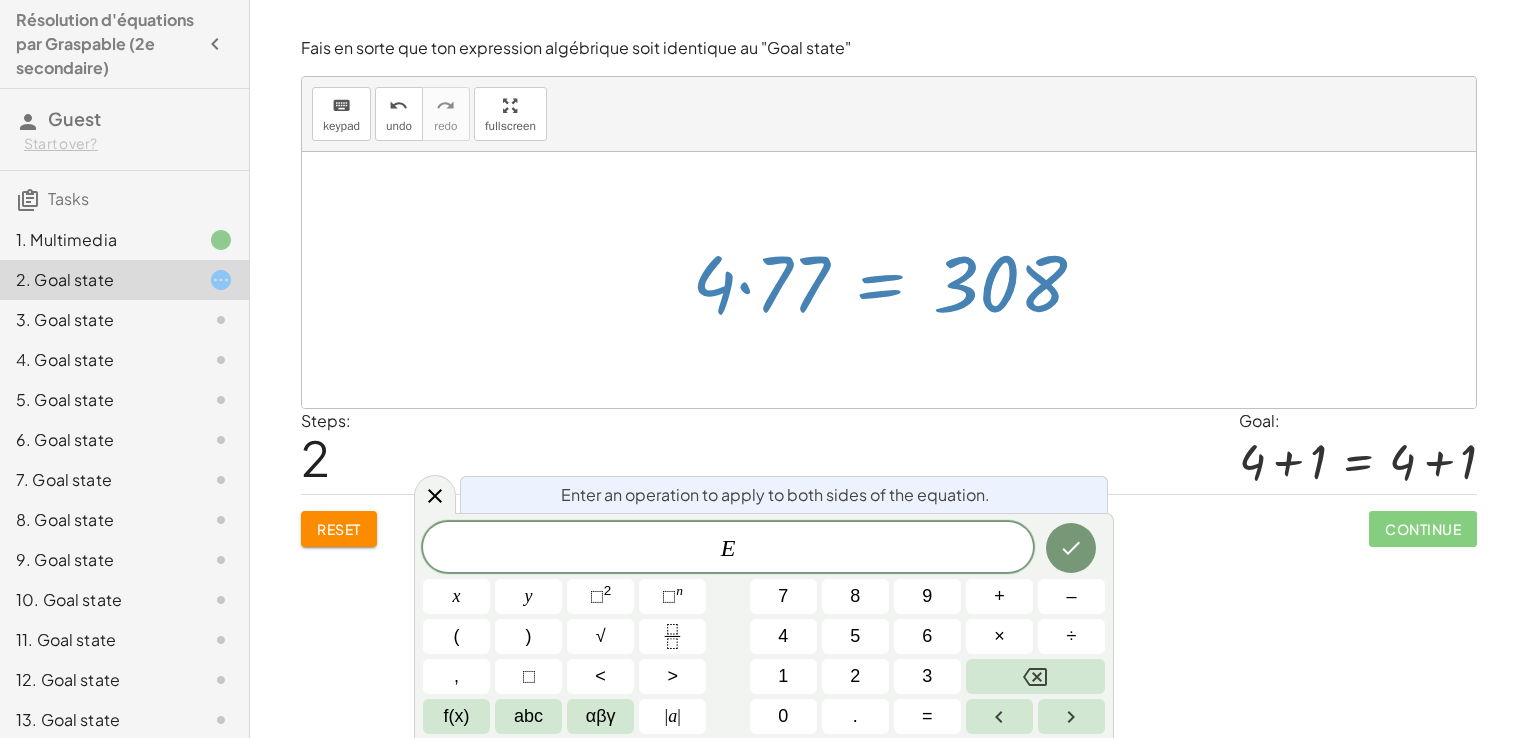 click on "Reset" 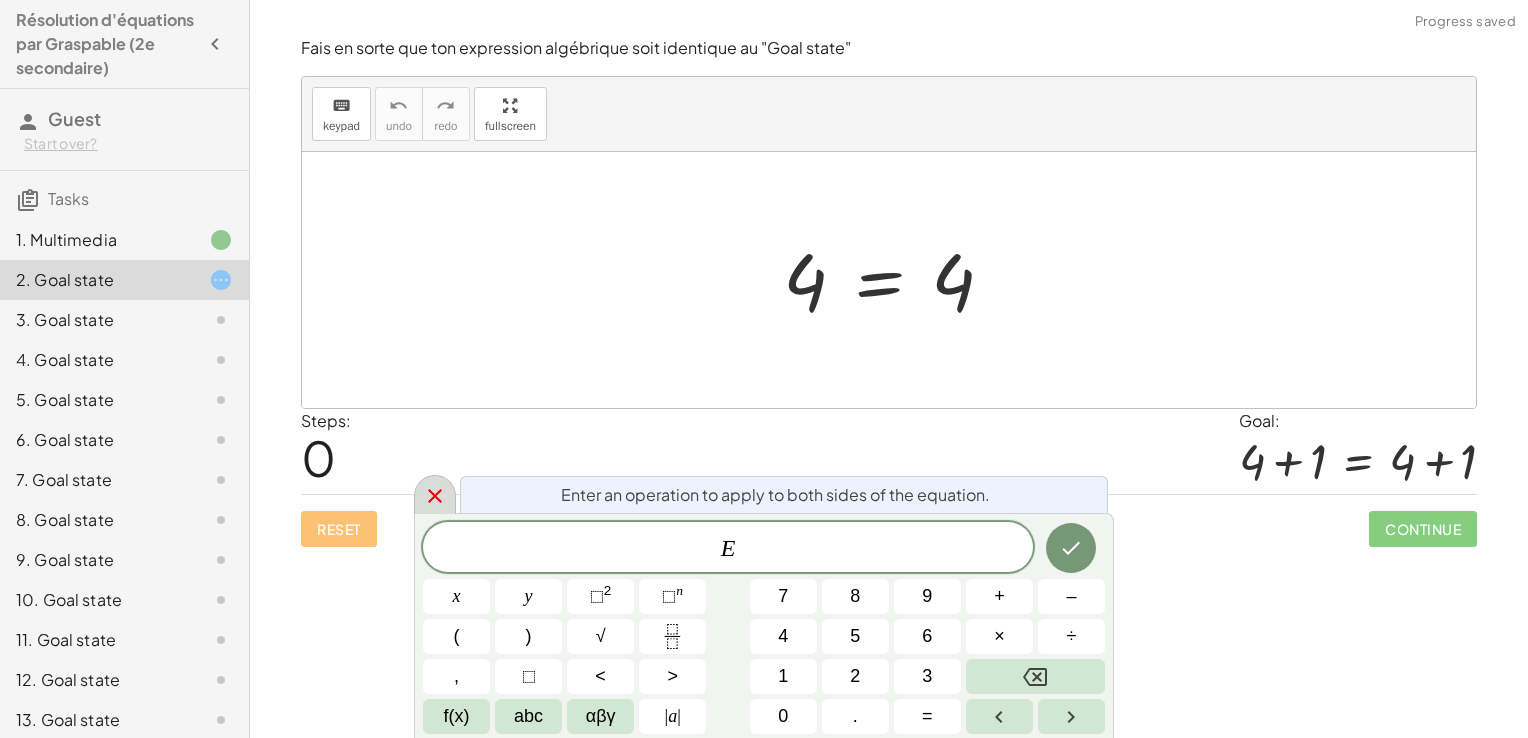 drag, startPoint x: 351, startPoint y: 525, endPoint x: 432, endPoint y: 499, distance: 85.07056 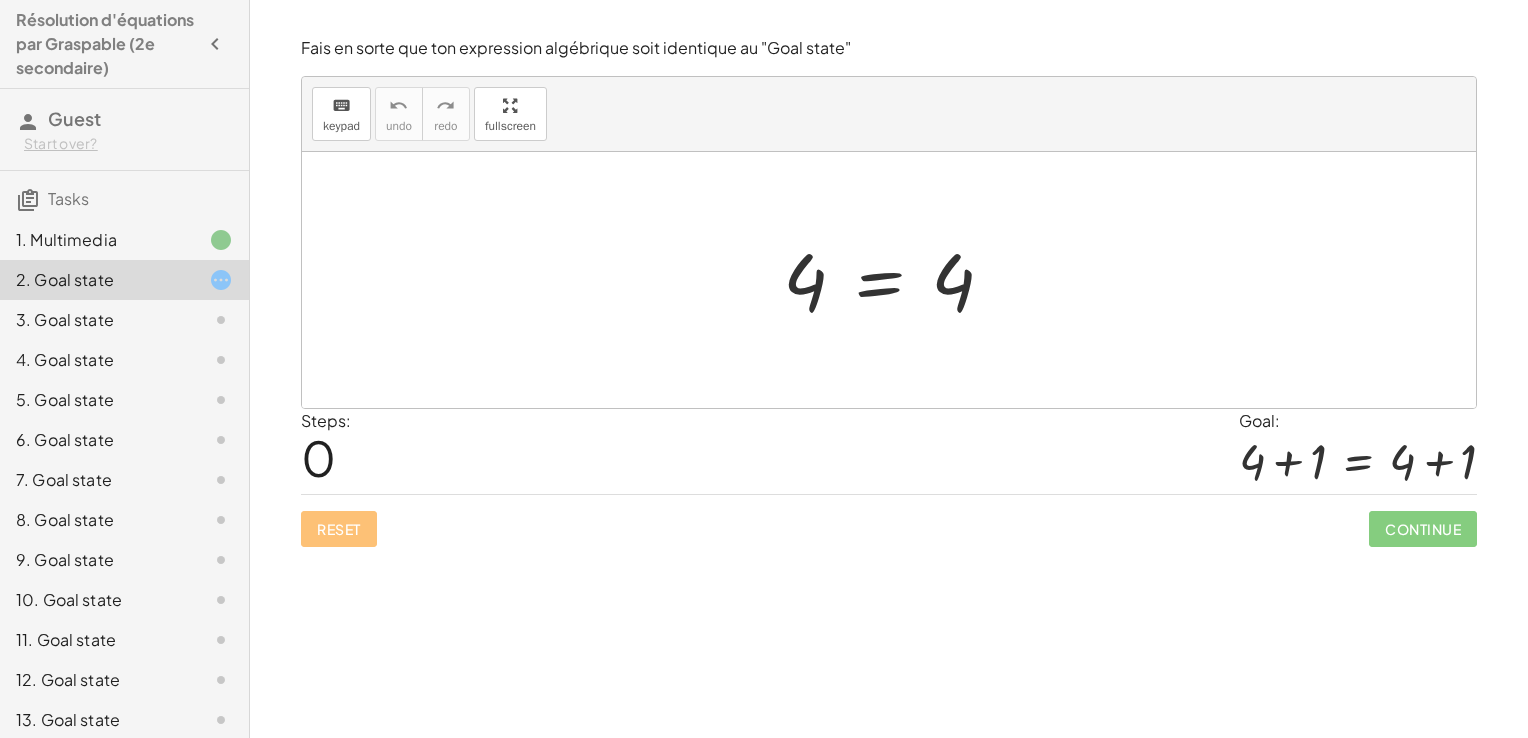 click at bounding box center (896, 280) 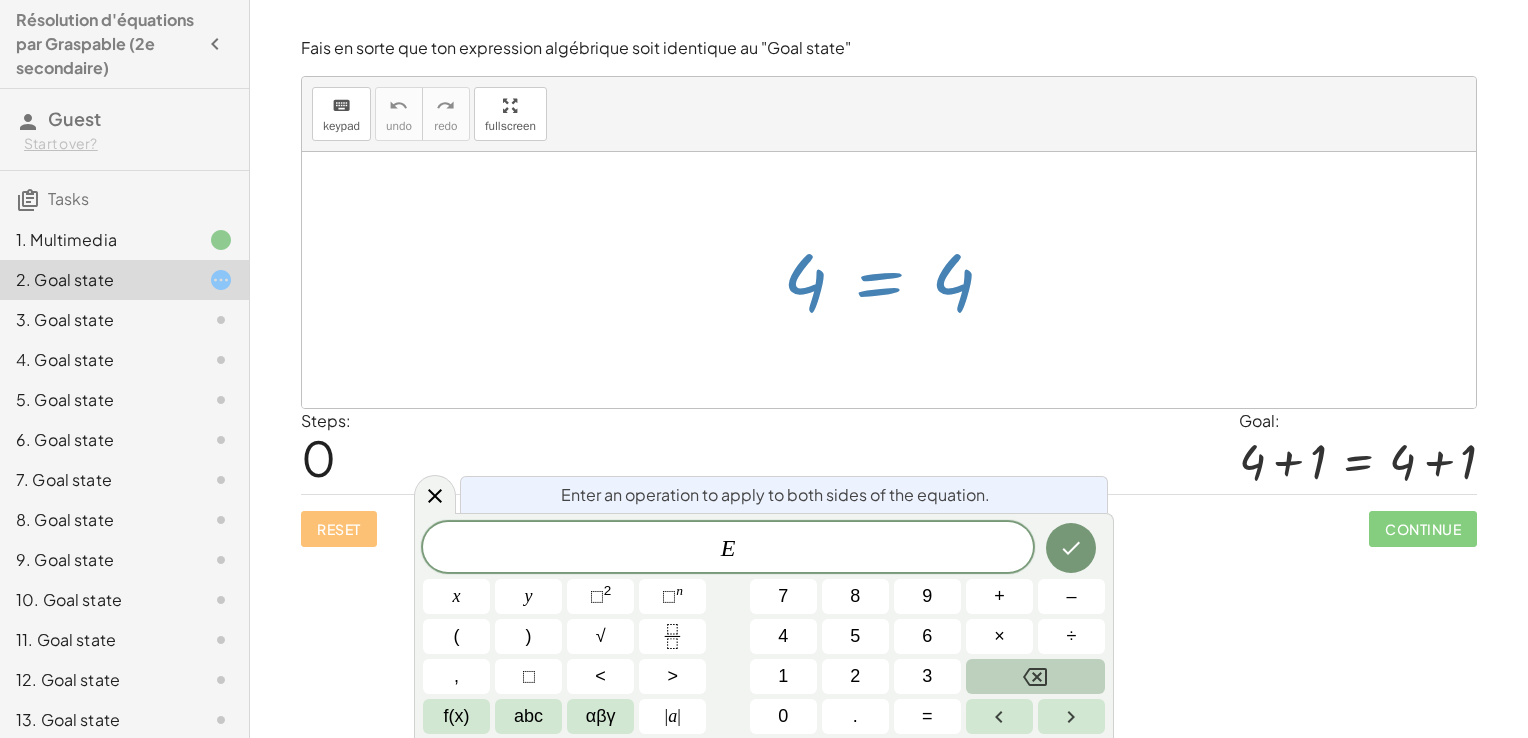 click at bounding box center (1035, 676) 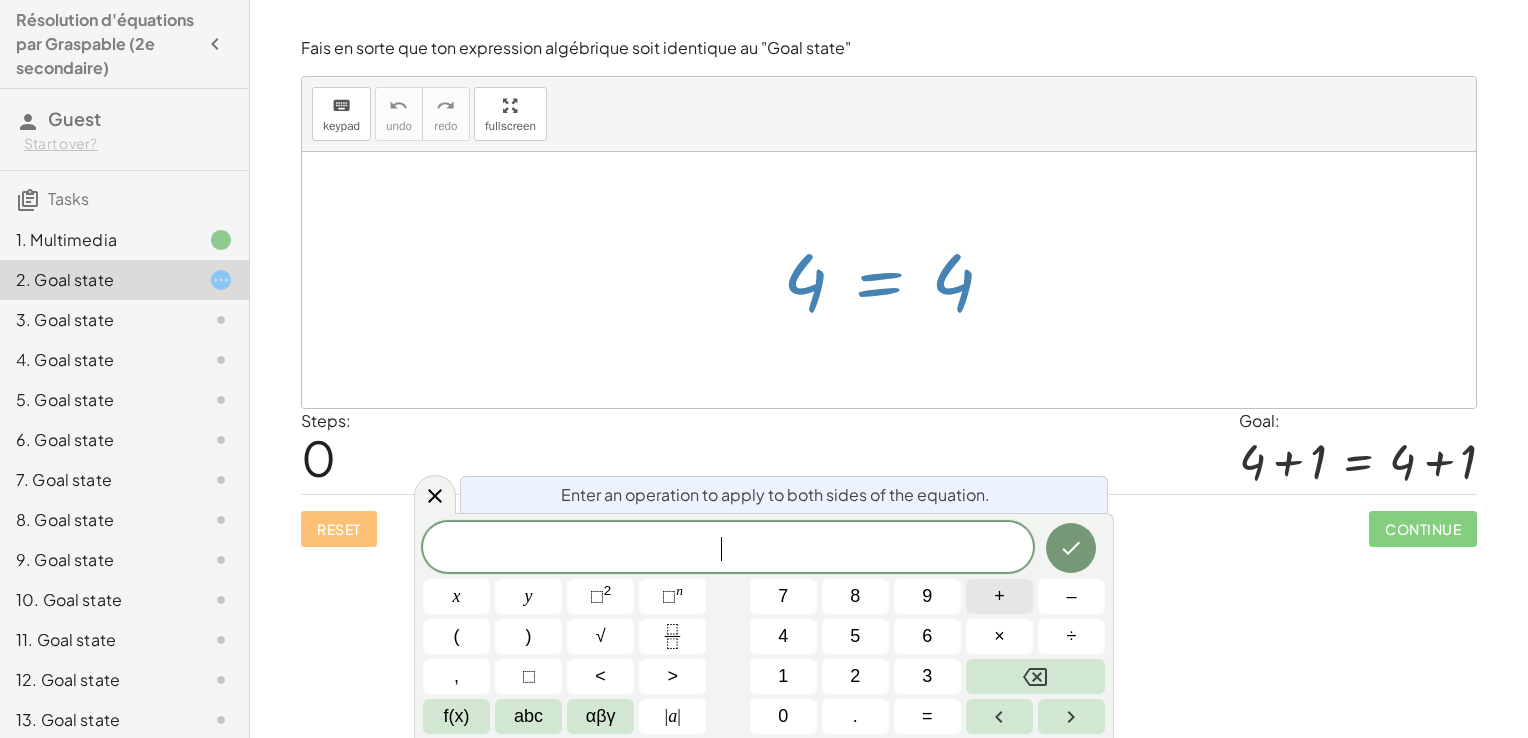 click on "+" at bounding box center (999, 596) 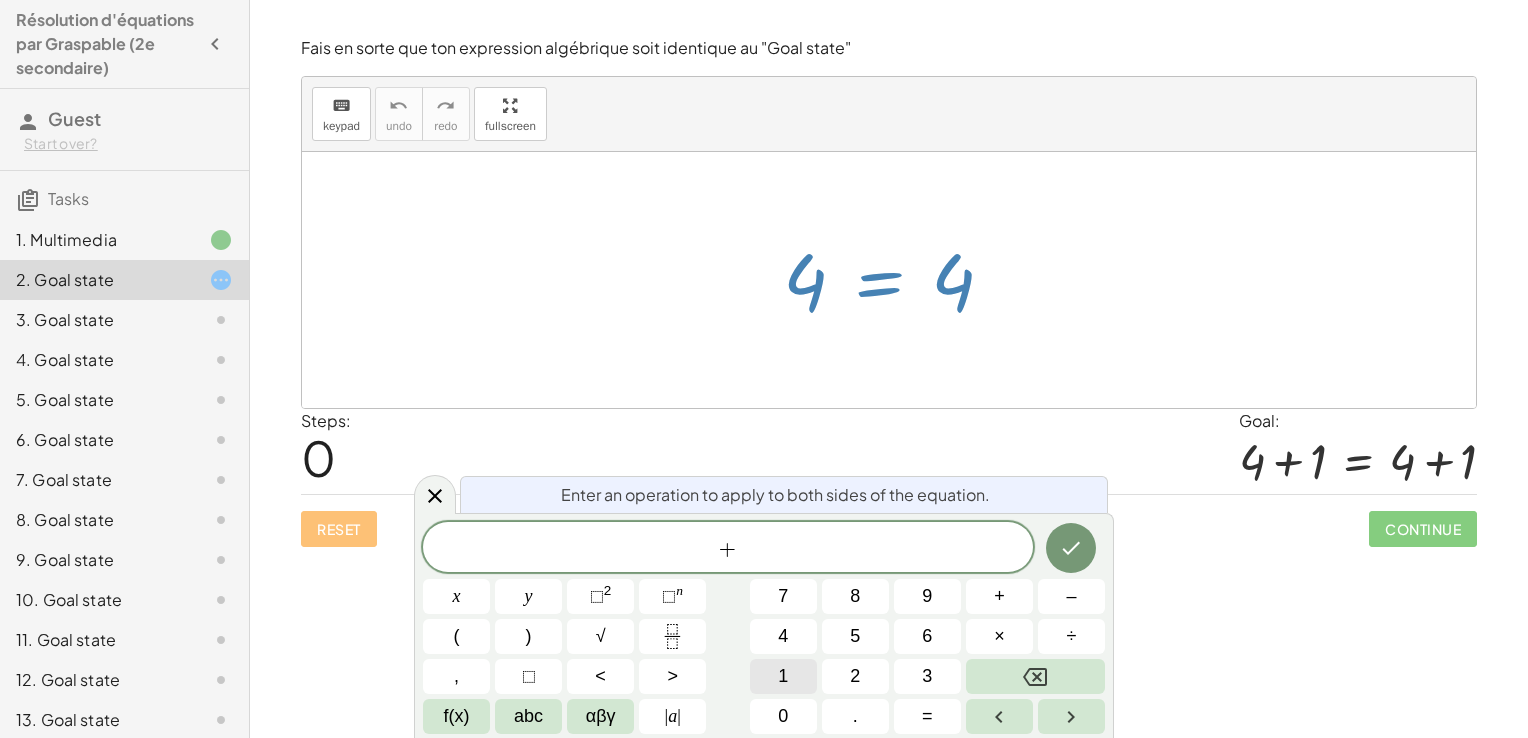 click on "1" at bounding box center [783, 676] 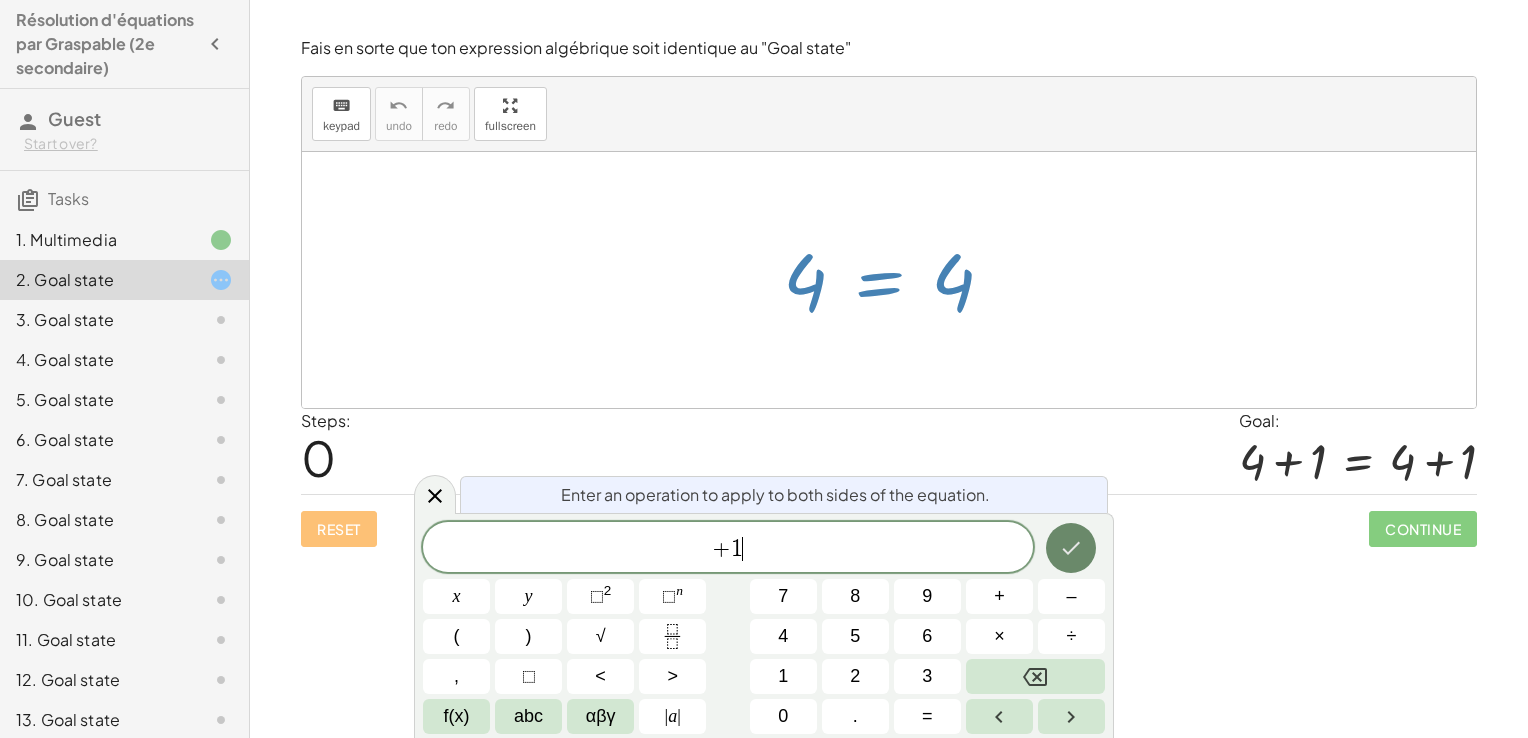 click 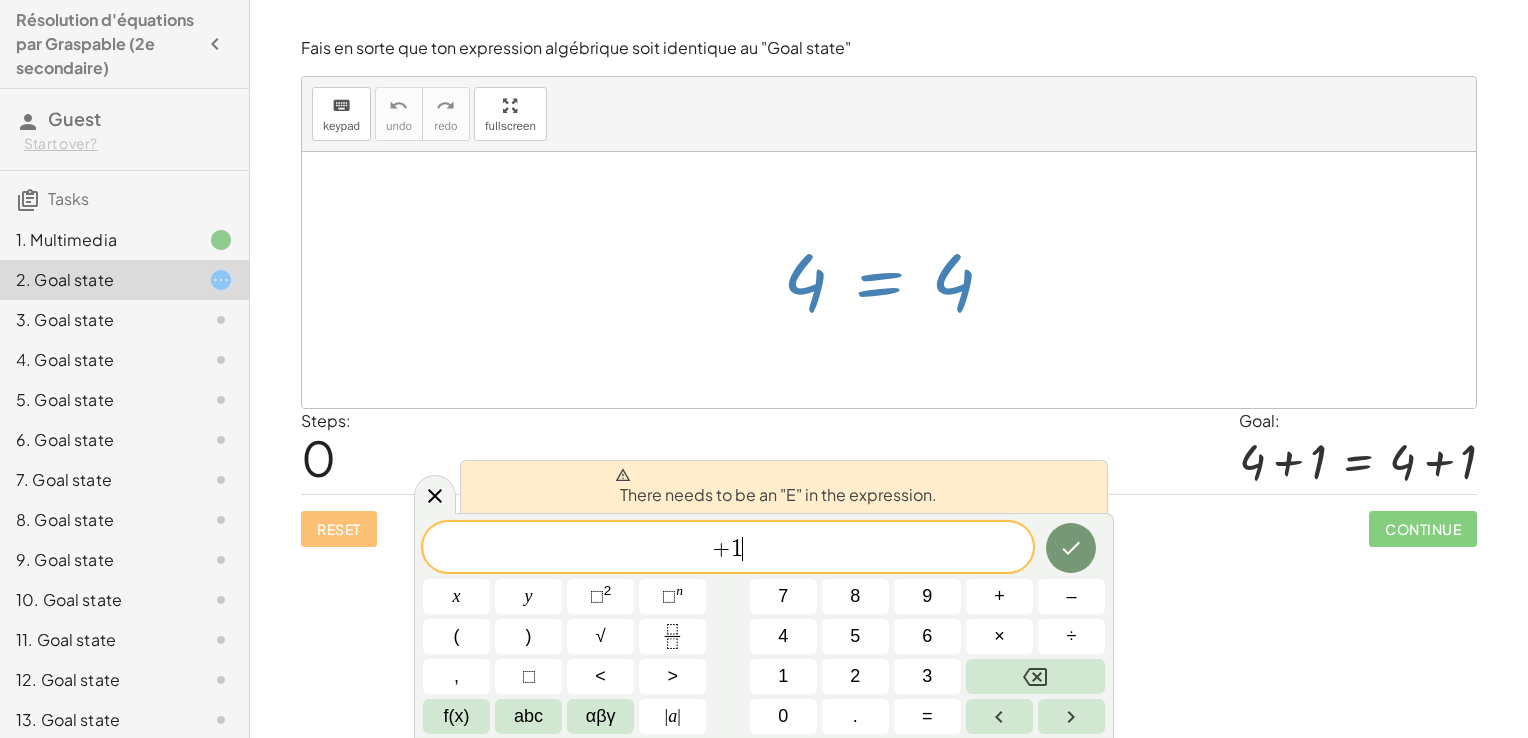 click at bounding box center [896, 280] 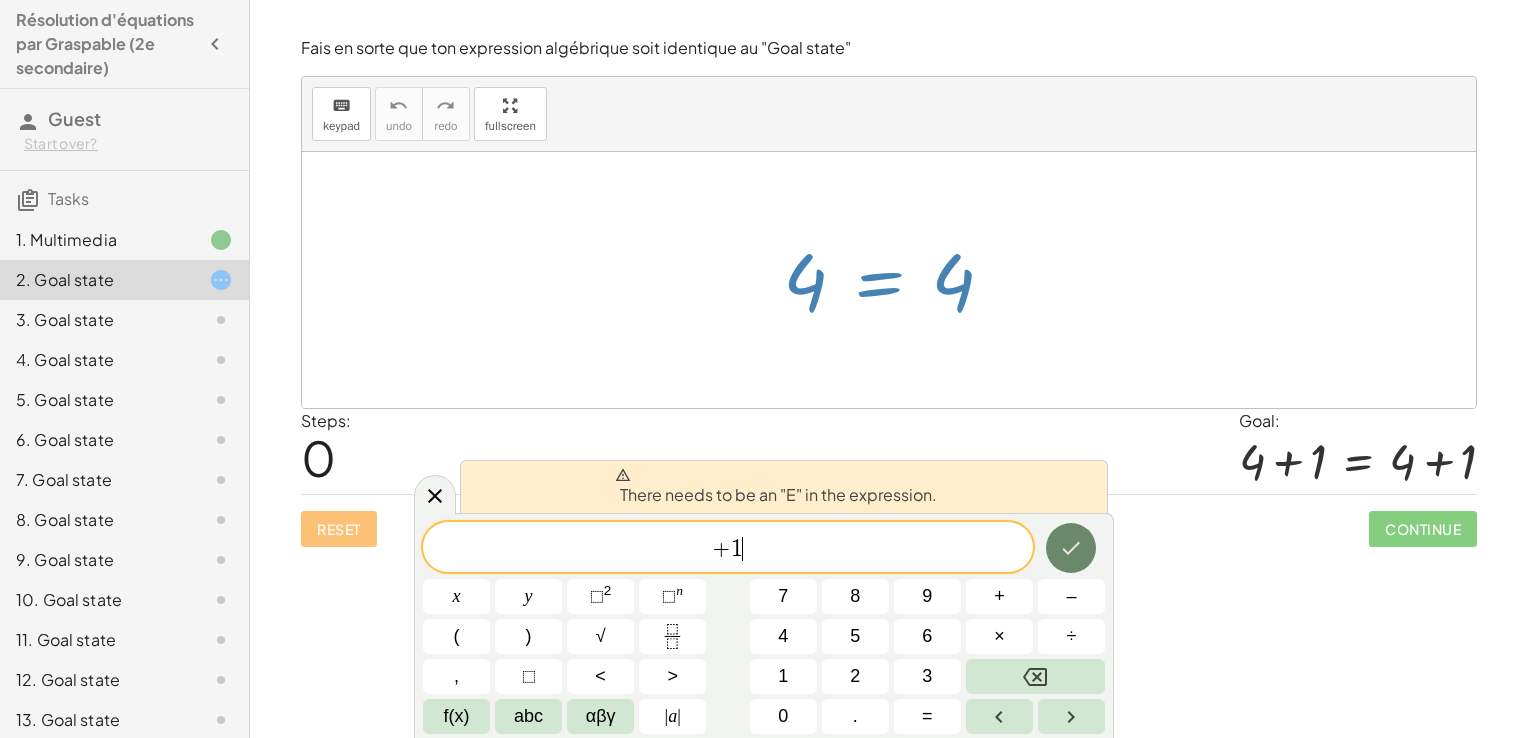 click 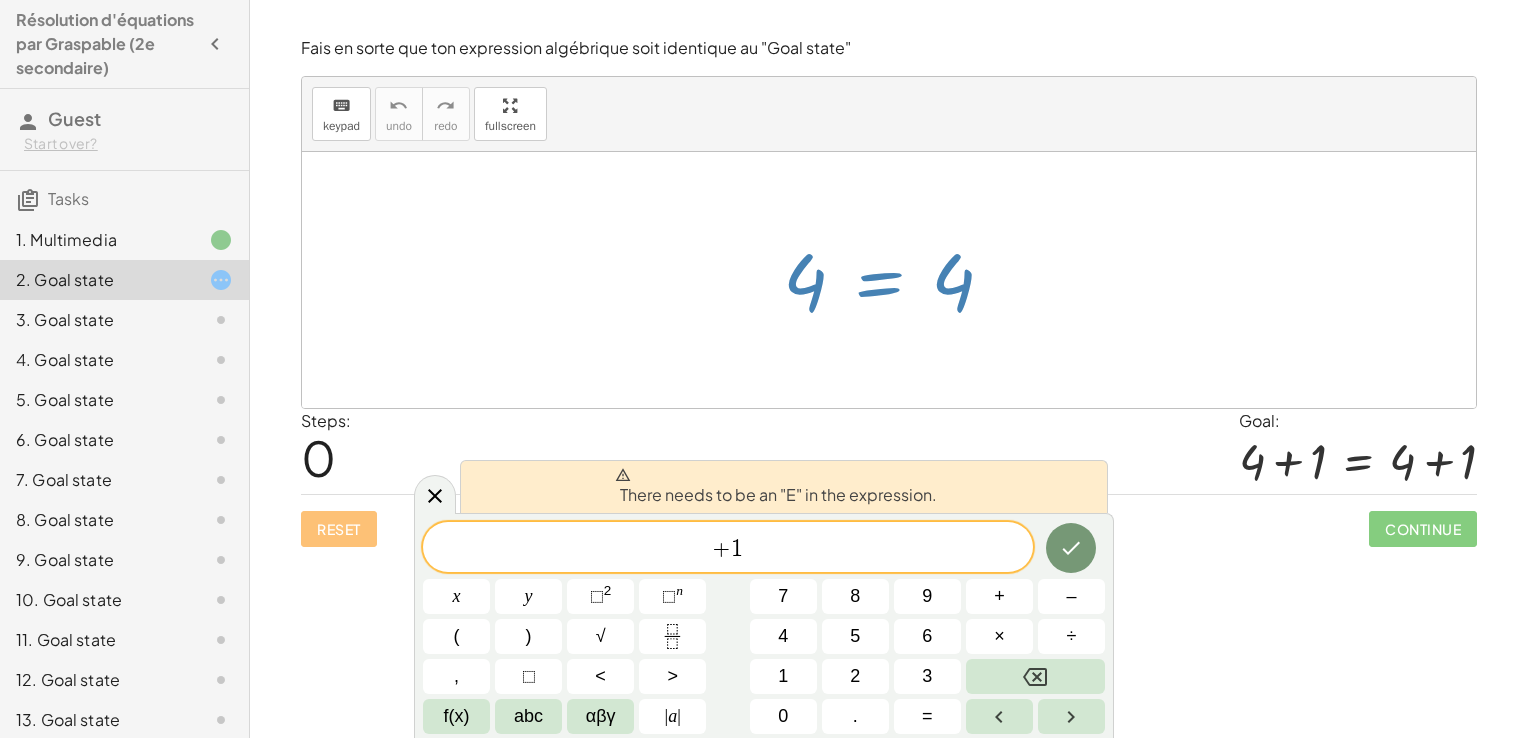 click on "+ 1 ​" at bounding box center [728, 549] 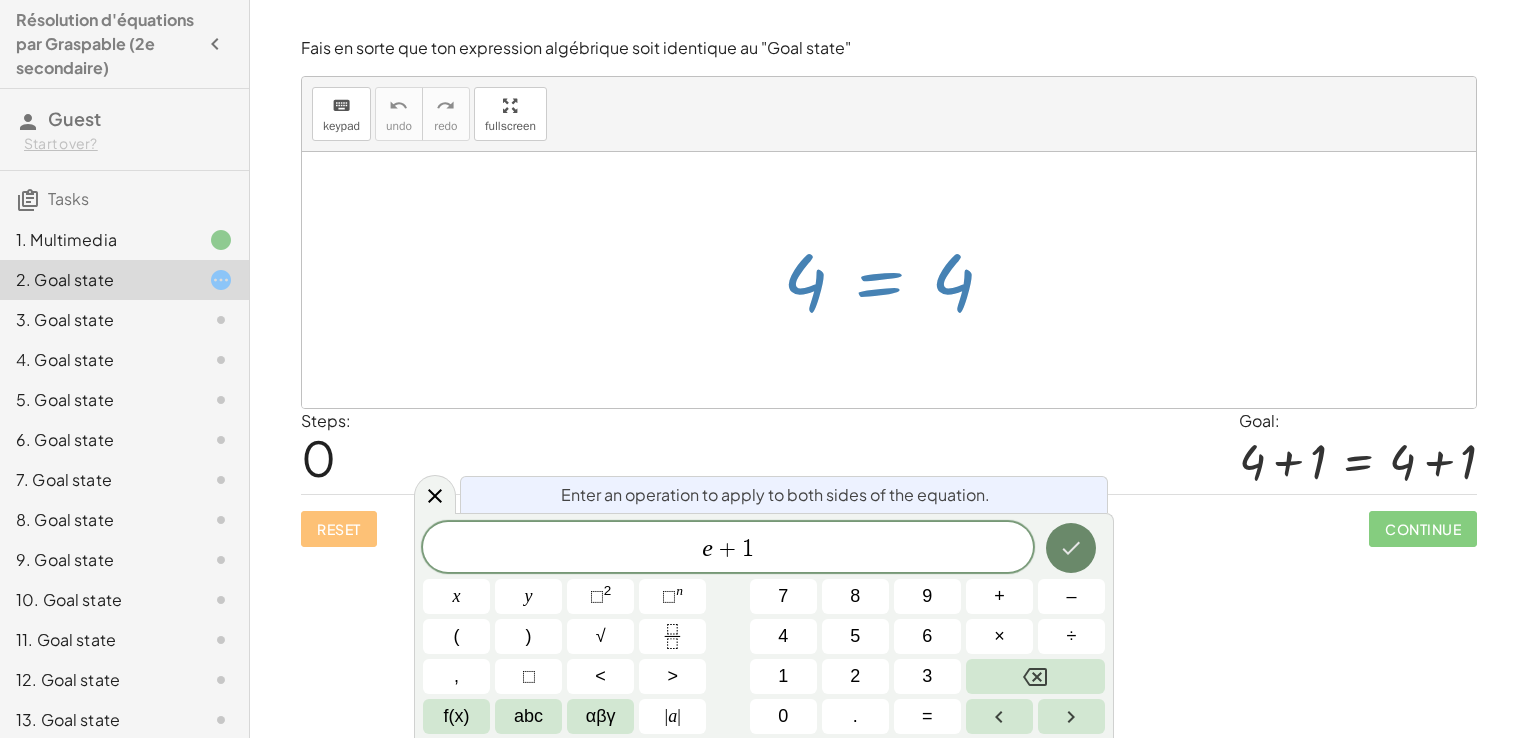 click at bounding box center (1071, 548) 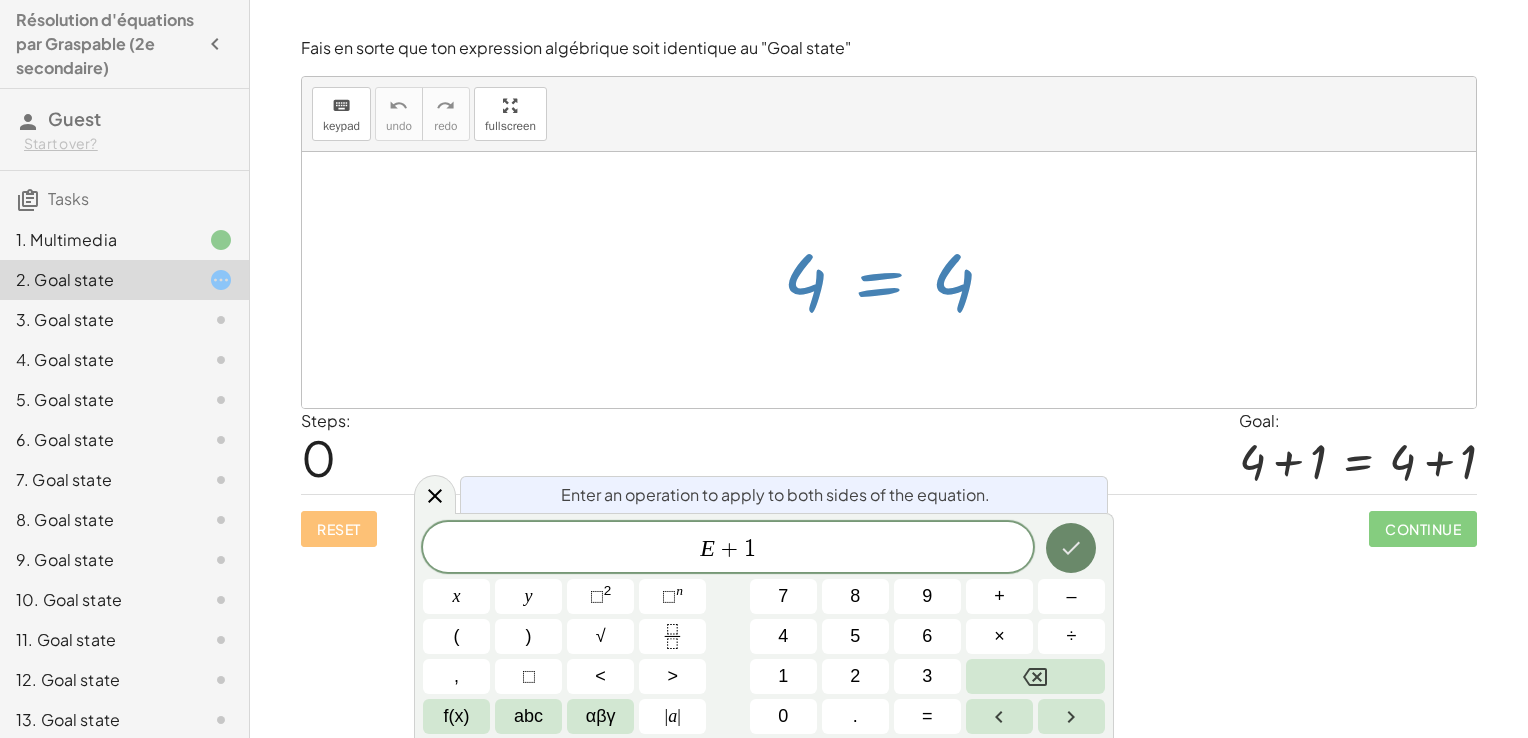 click 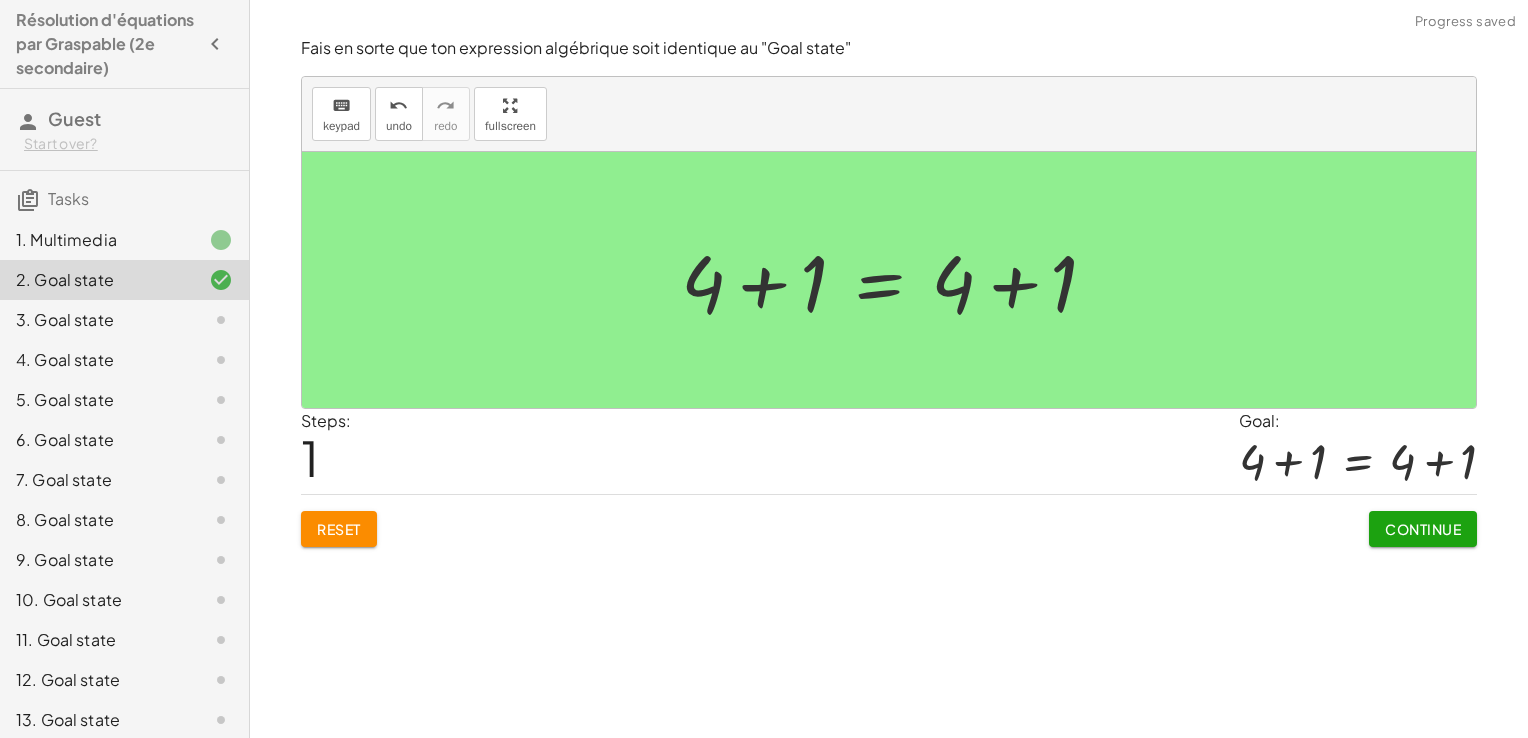 click on "Continue" 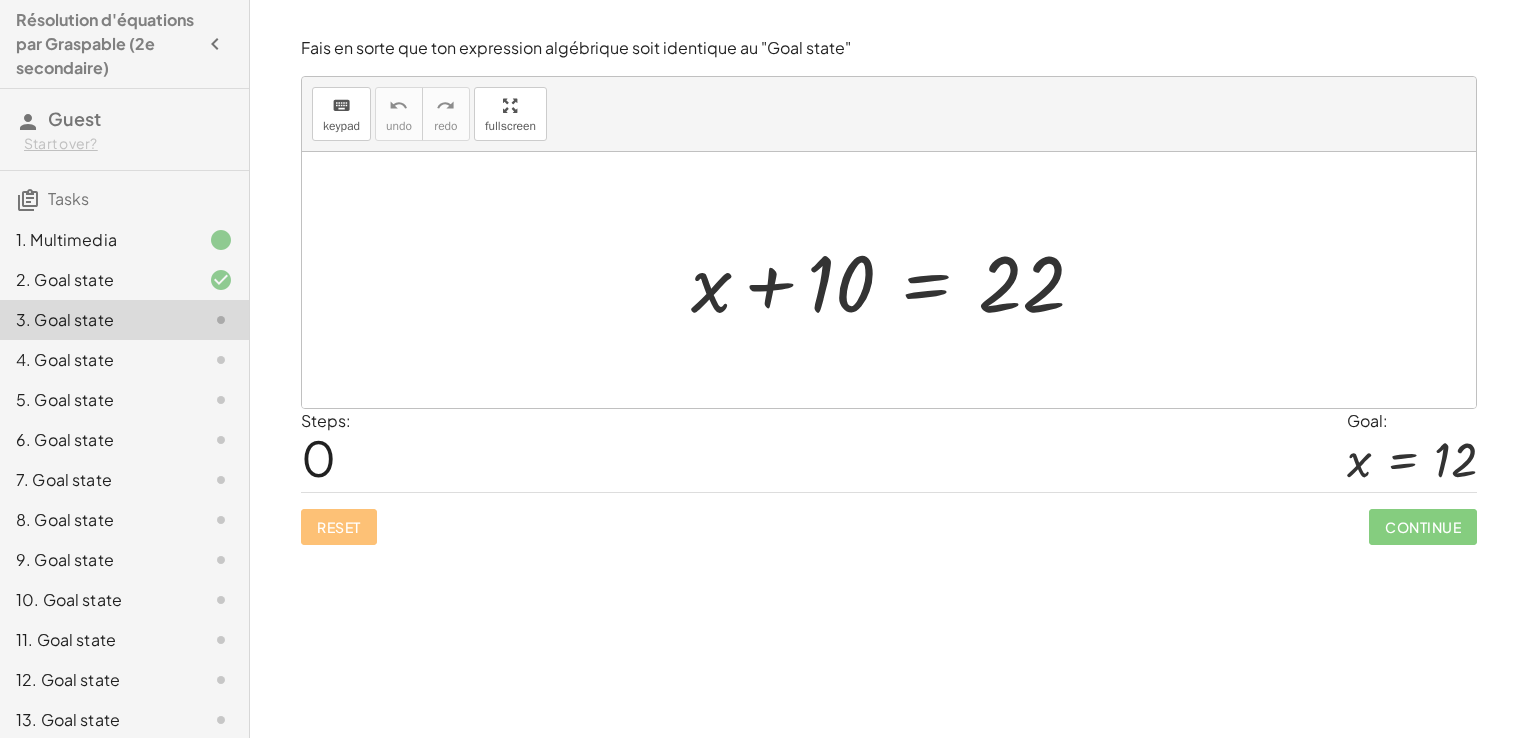 click at bounding box center [896, 280] 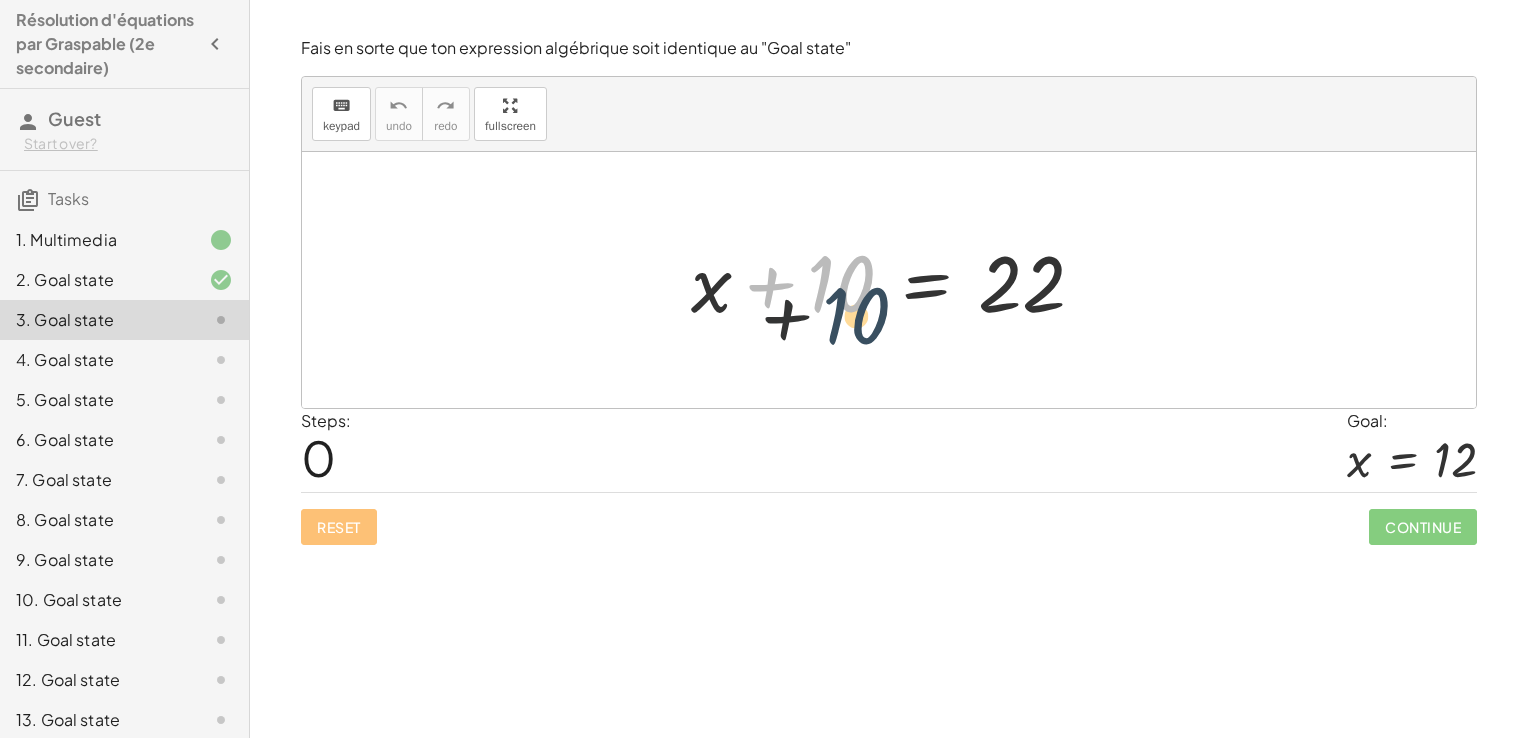 drag, startPoint x: 856, startPoint y: 283, endPoint x: 880, endPoint y: 334, distance: 56.364883 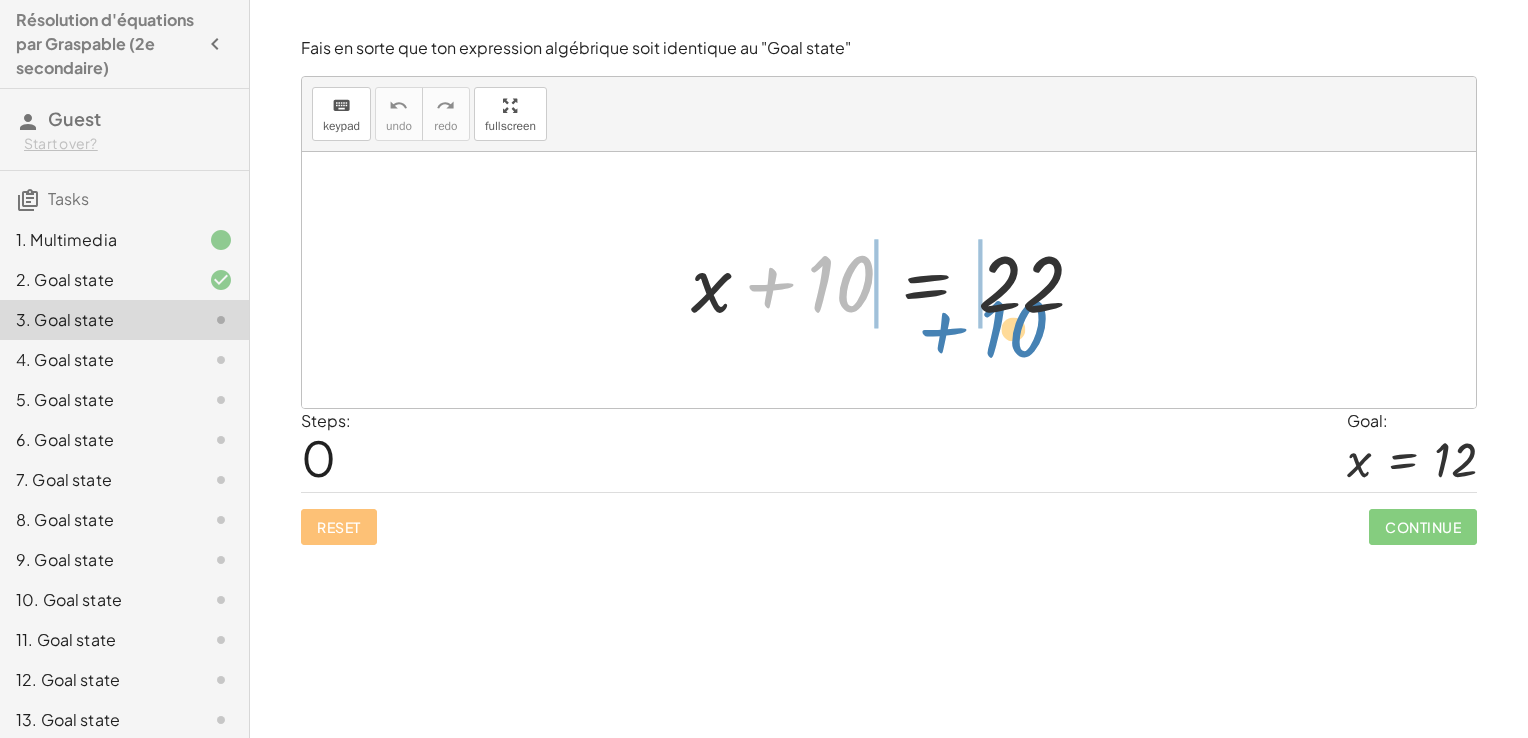 drag, startPoint x: 838, startPoint y: 277, endPoint x: 1011, endPoint y: 322, distance: 178.75682 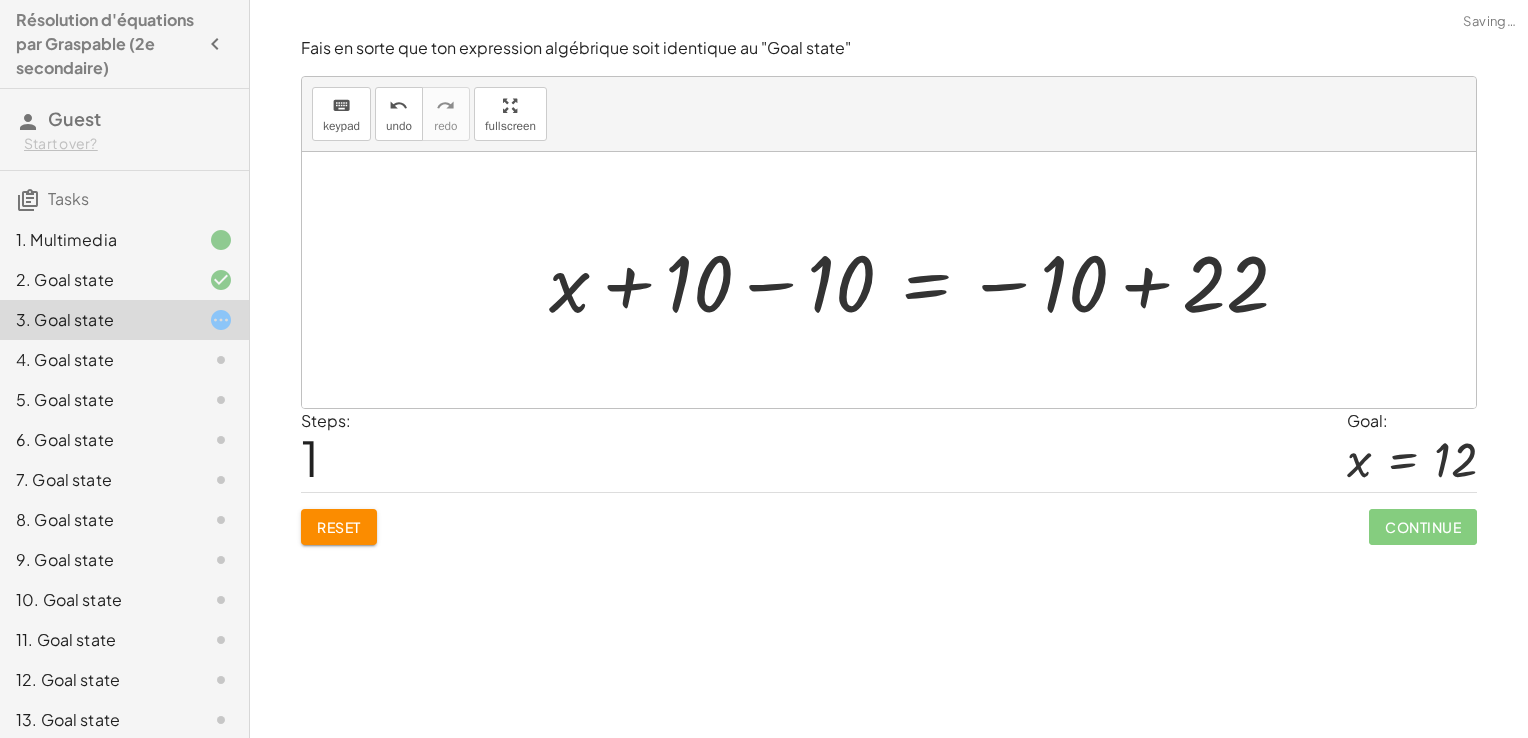 click at bounding box center [927, 280] 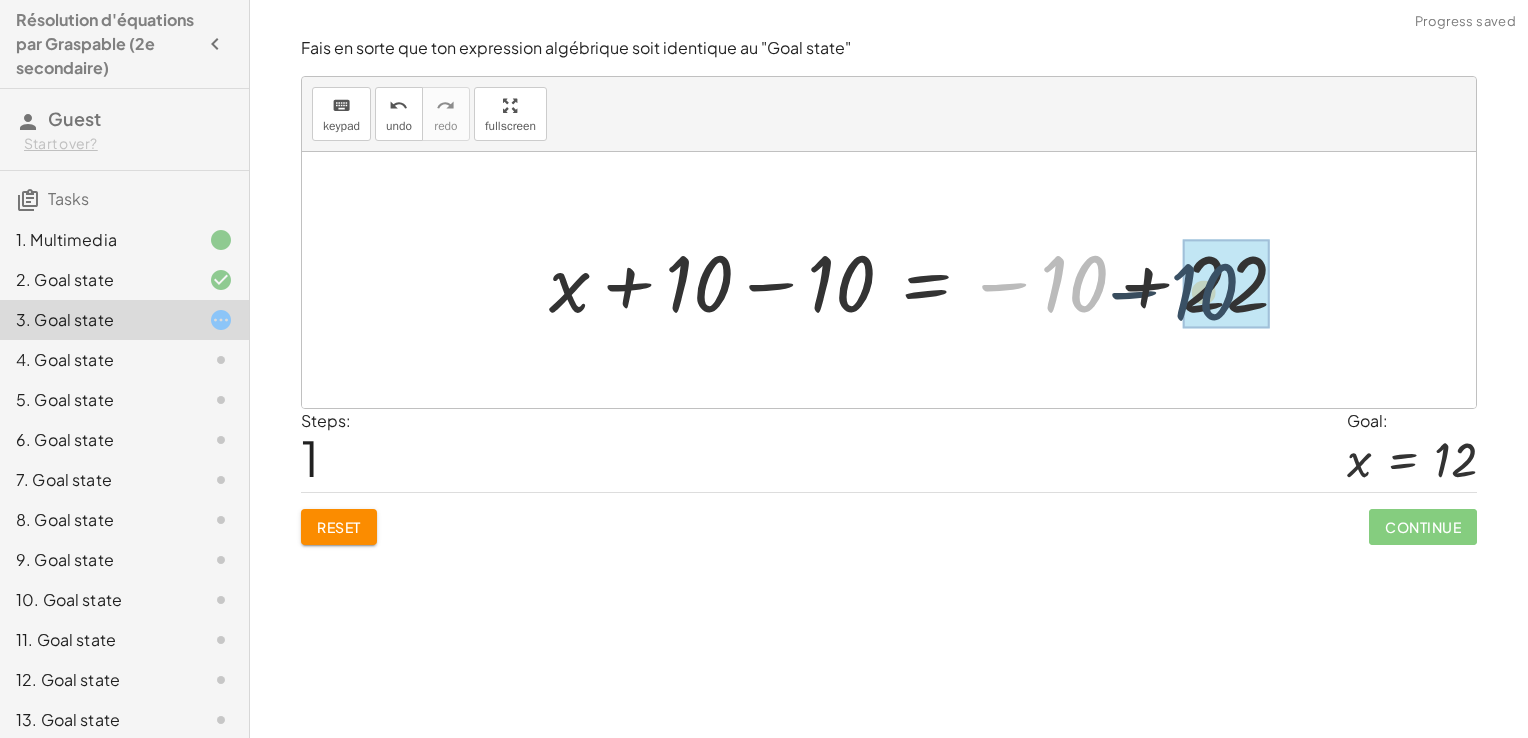 drag, startPoint x: 1100, startPoint y: 286, endPoint x: 1239, endPoint y: 288, distance: 139.01439 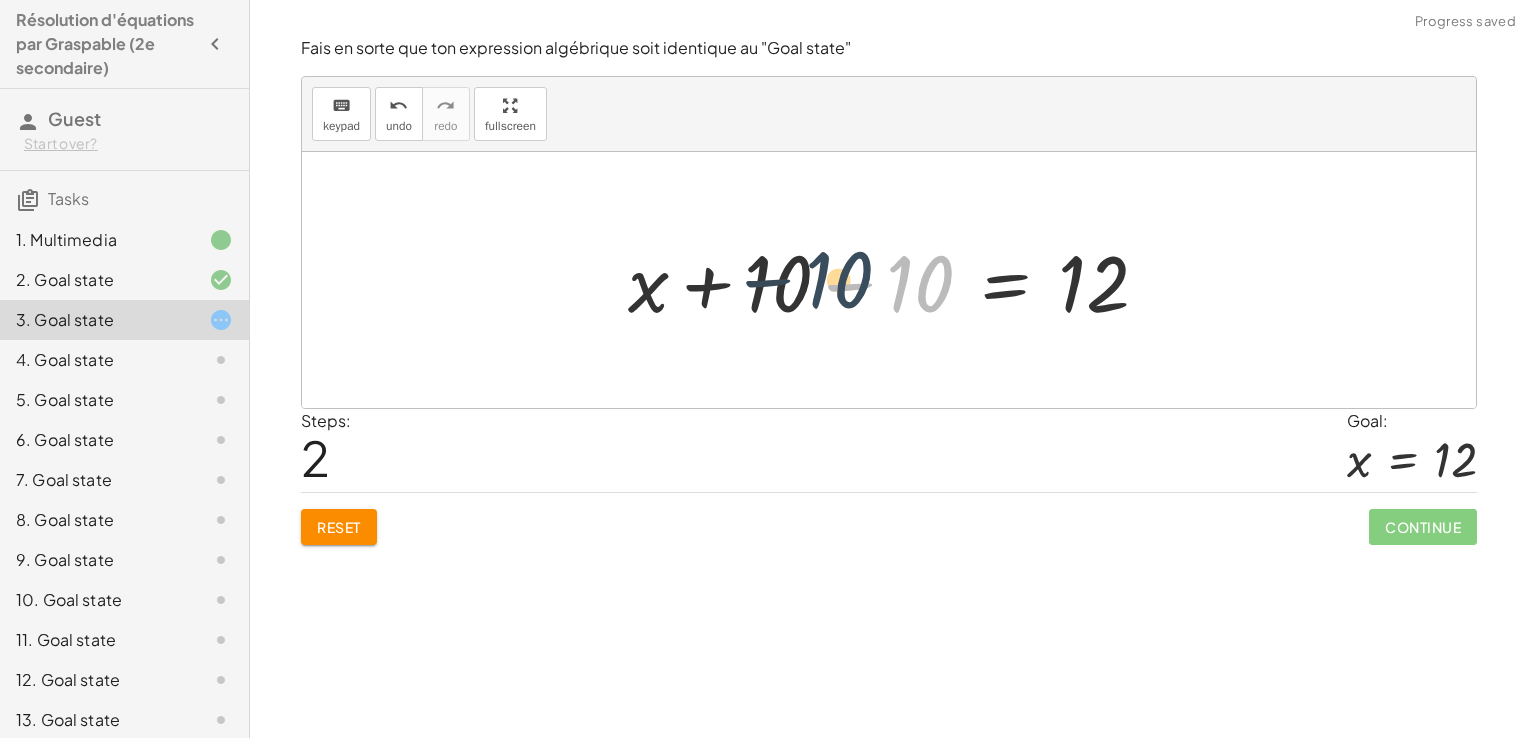 drag, startPoint x: 931, startPoint y: 282, endPoint x: 834, endPoint y: 281, distance: 97.00516 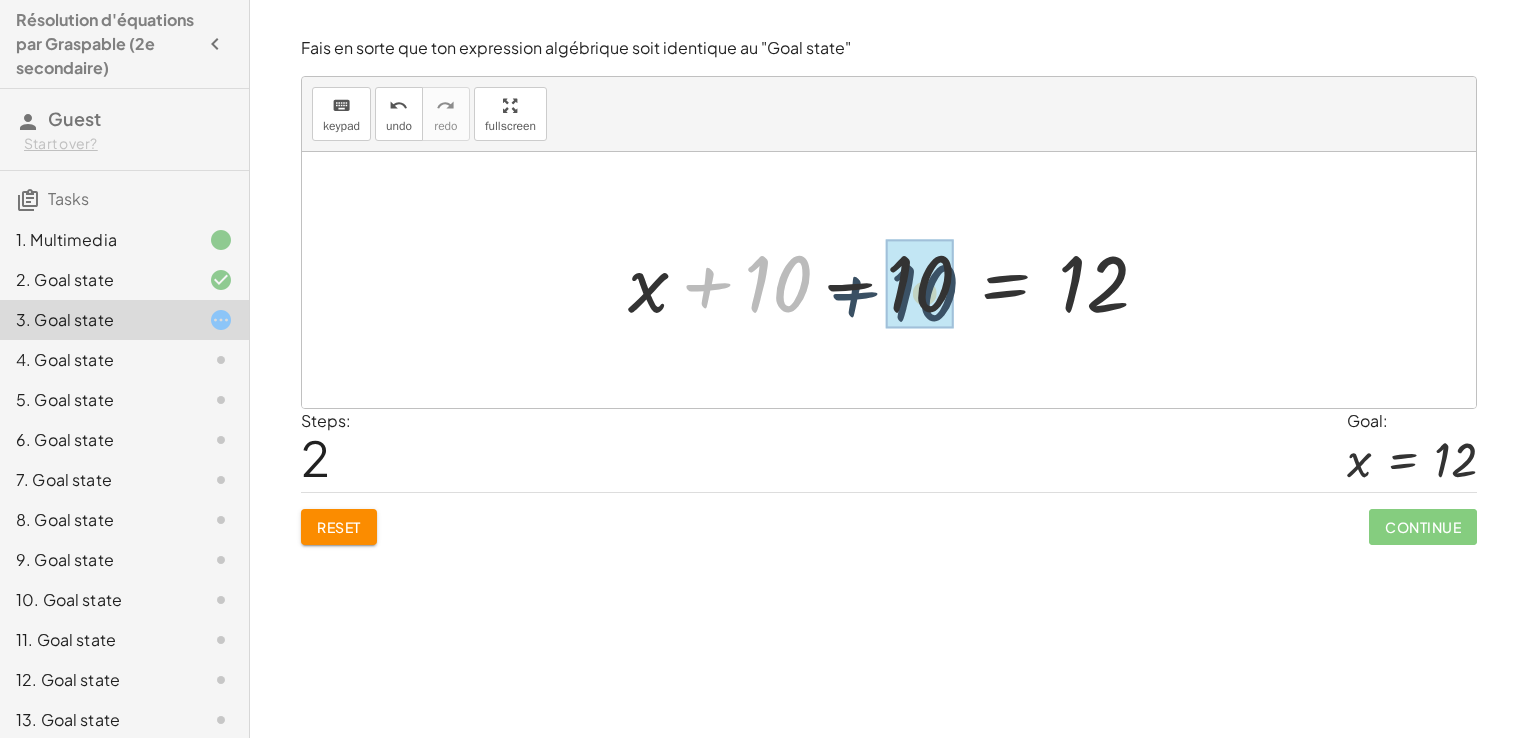 drag, startPoint x: 876, startPoint y: 296, endPoint x: 940, endPoint y: 293, distance: 64.070274 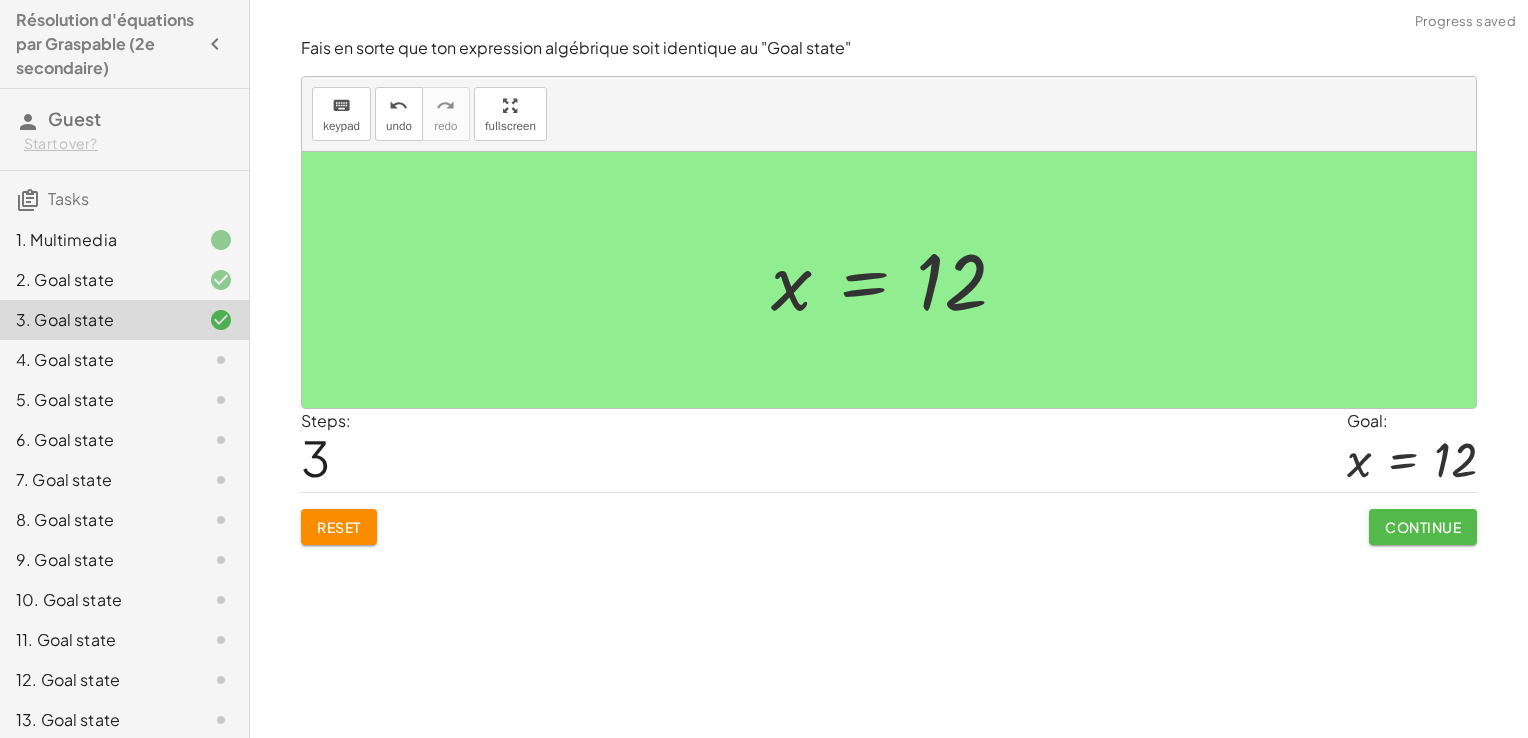 click on "Continue" at bounding box center [1423, 527] 